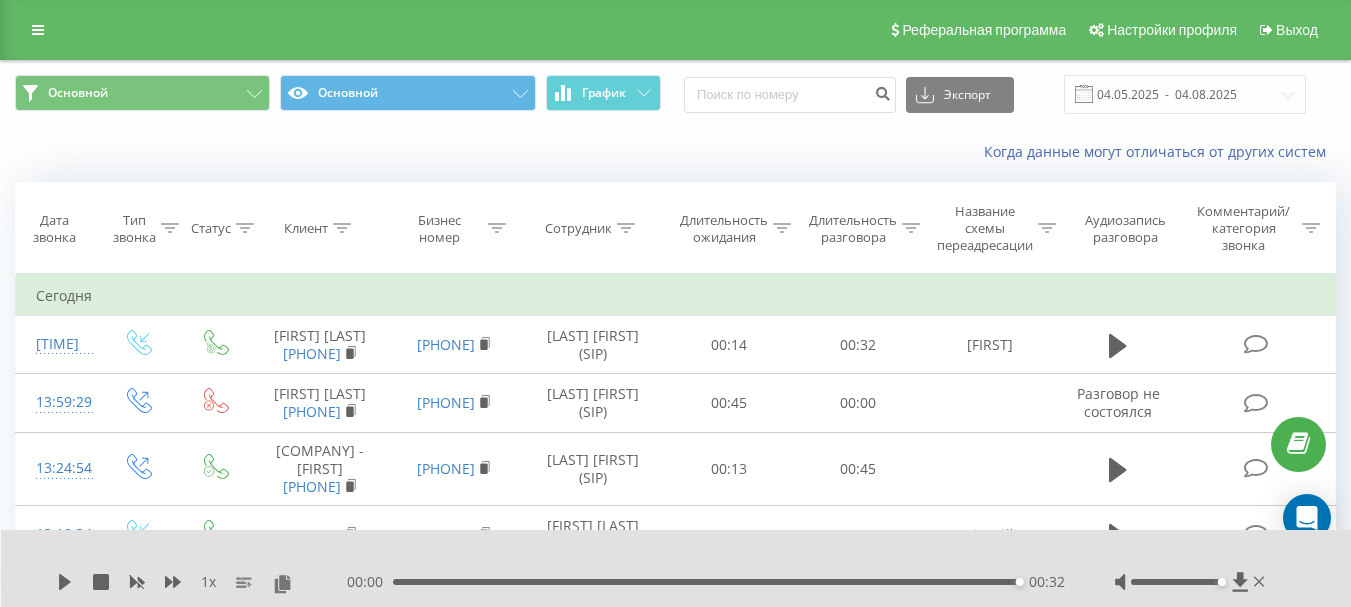 scroll, scrollTop: 0, scrollLeft: 0, axis: both 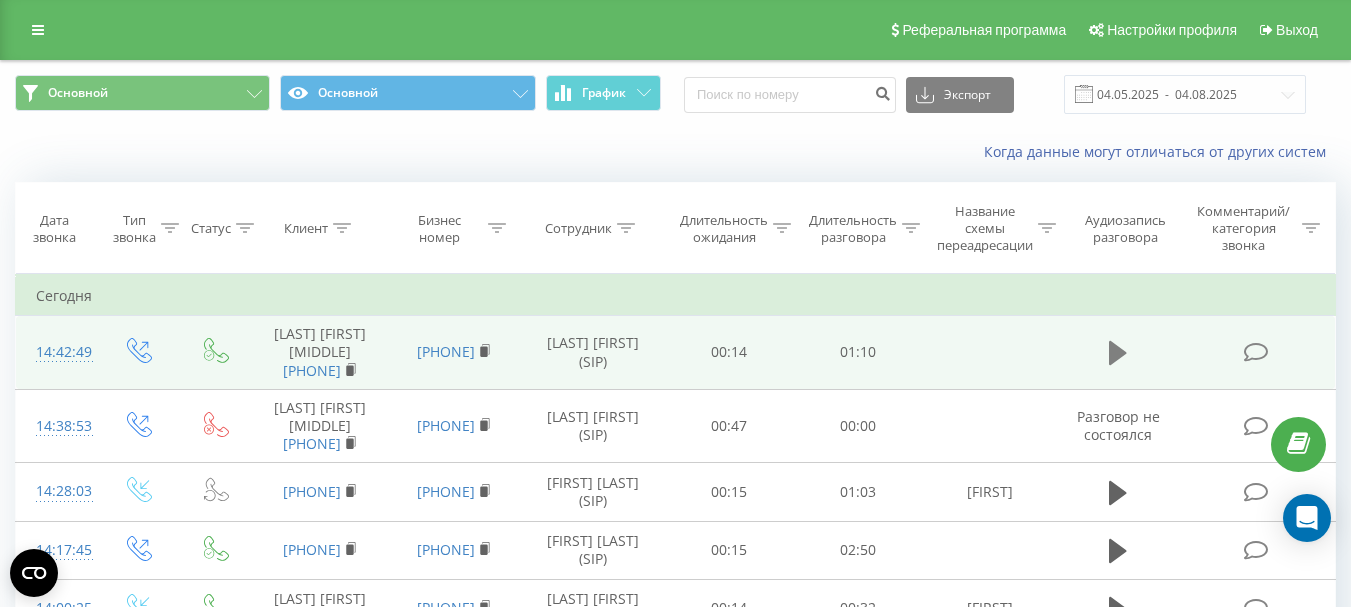 click 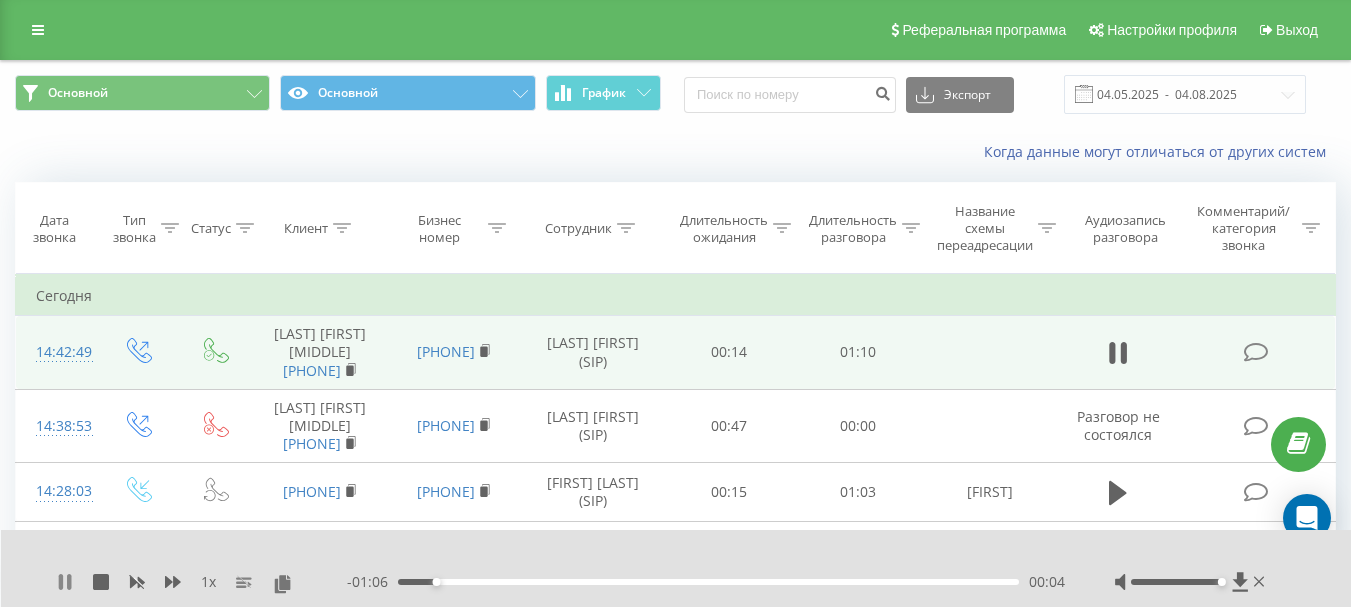 click 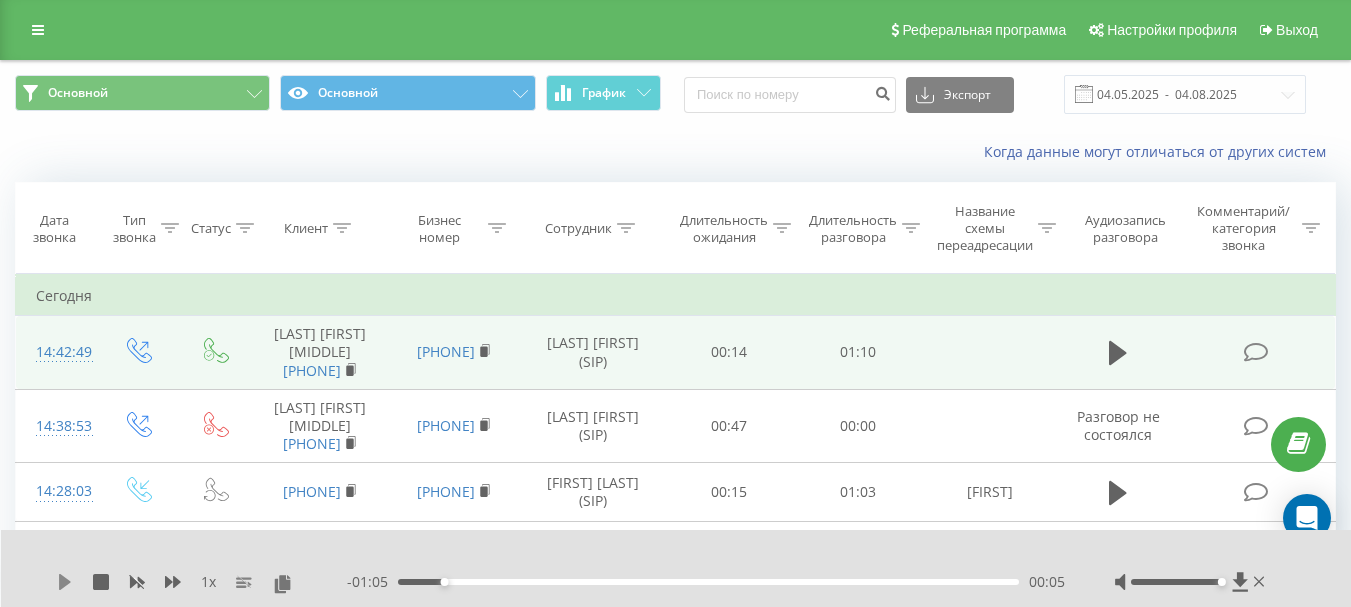 click 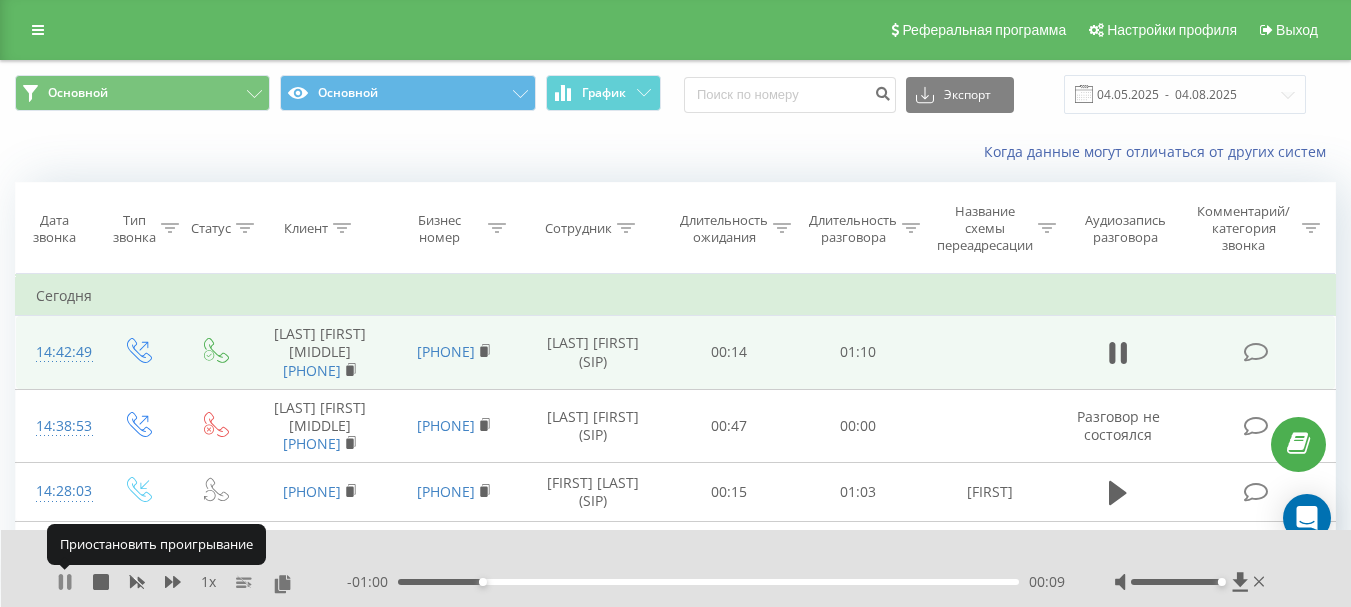 click 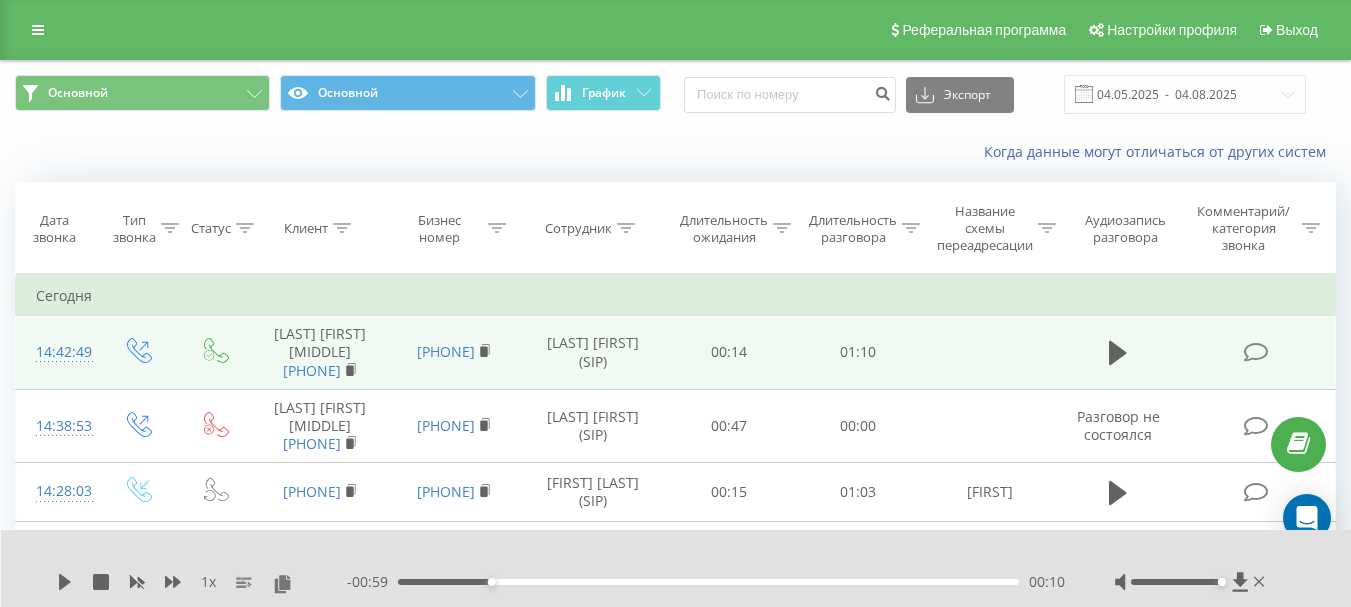 click on "1 x" at bounding box center (202, 582) 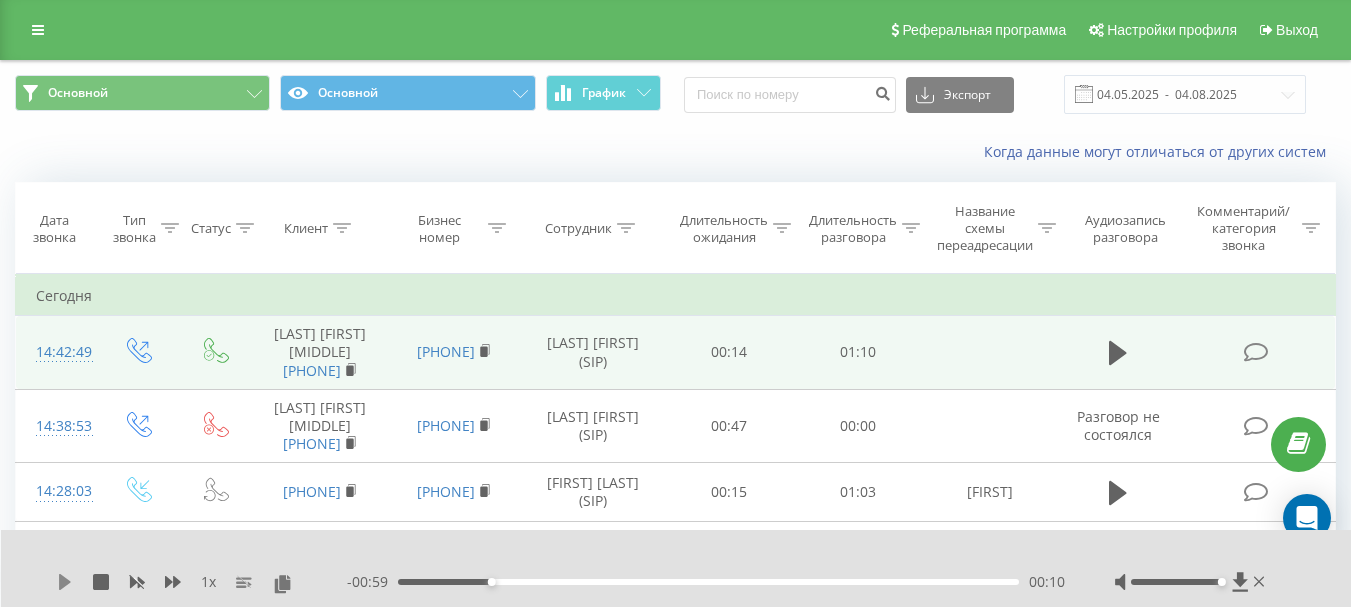 click 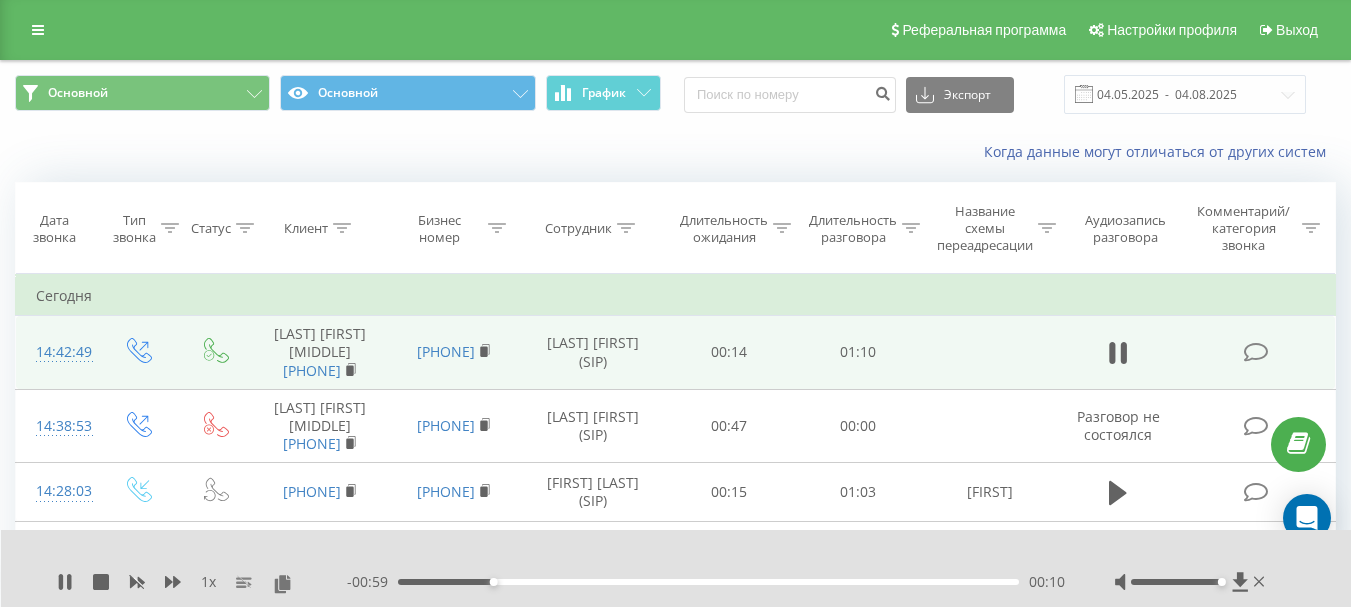 click on "00:10" at bounding box center (708, 582) 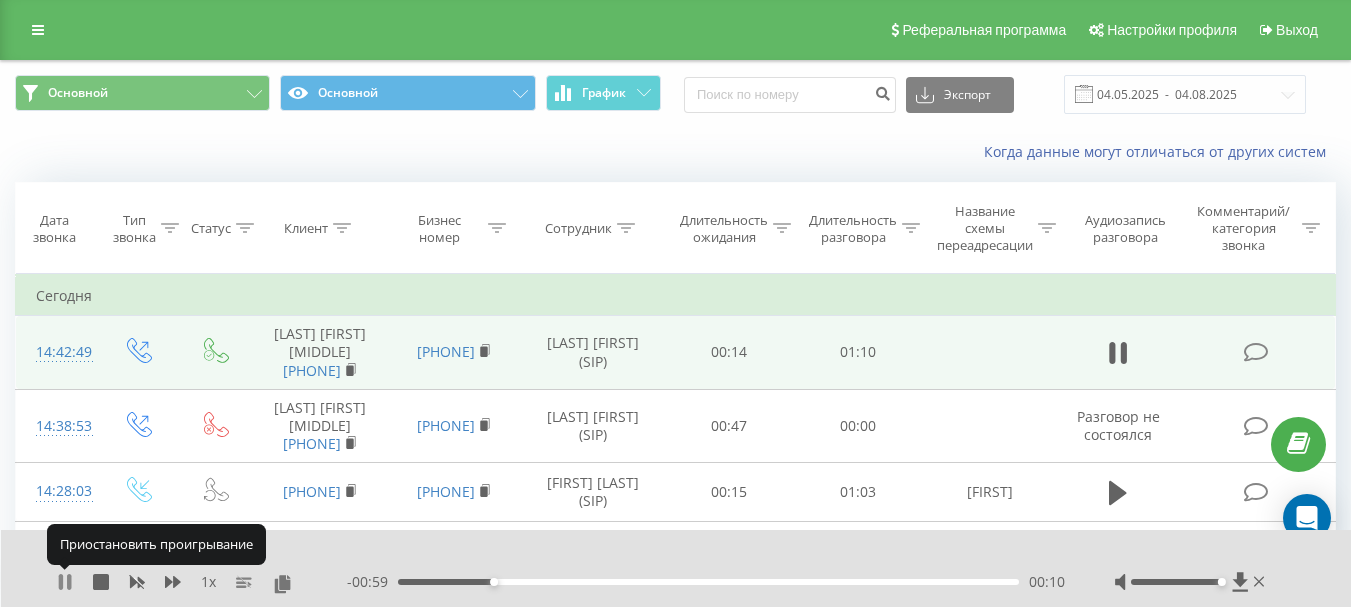 click 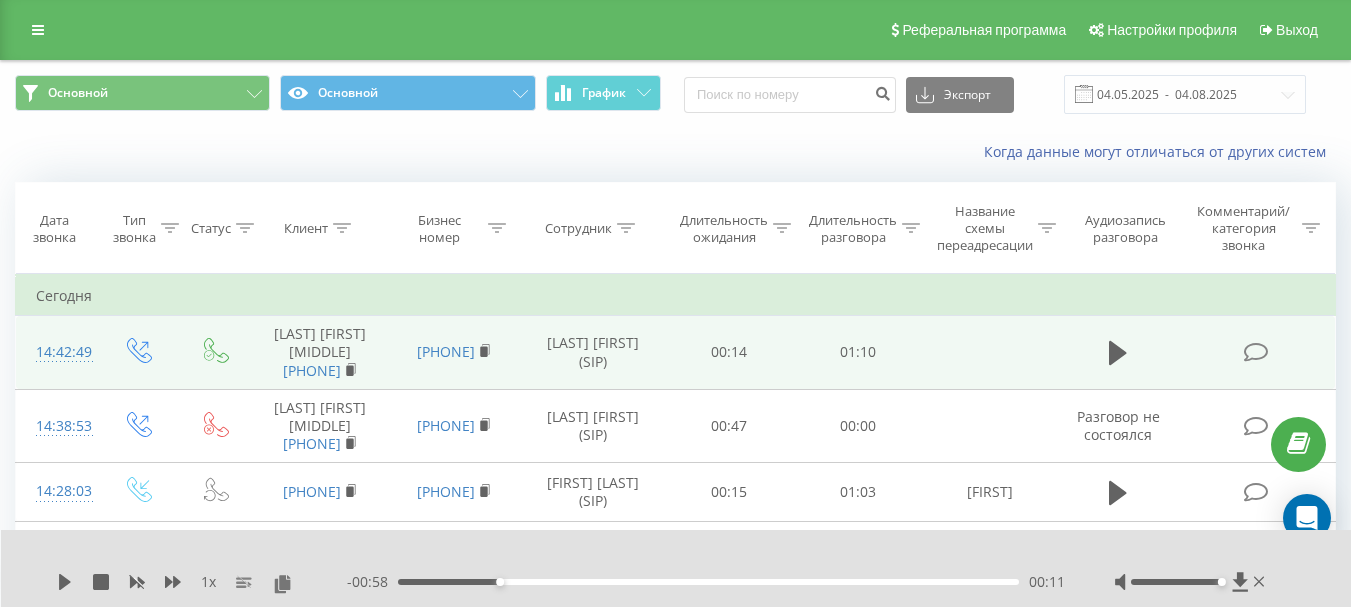 click on "1 x  - 00:58 00:11   00:11" at bounding box center [676, 568] 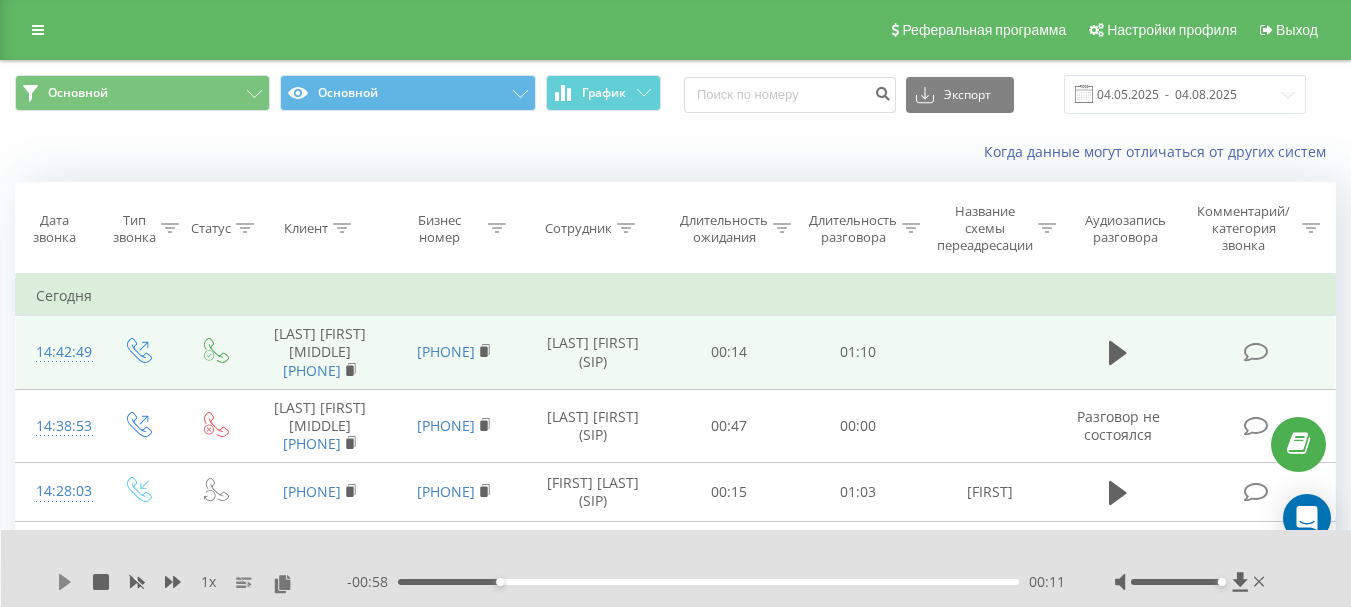 click 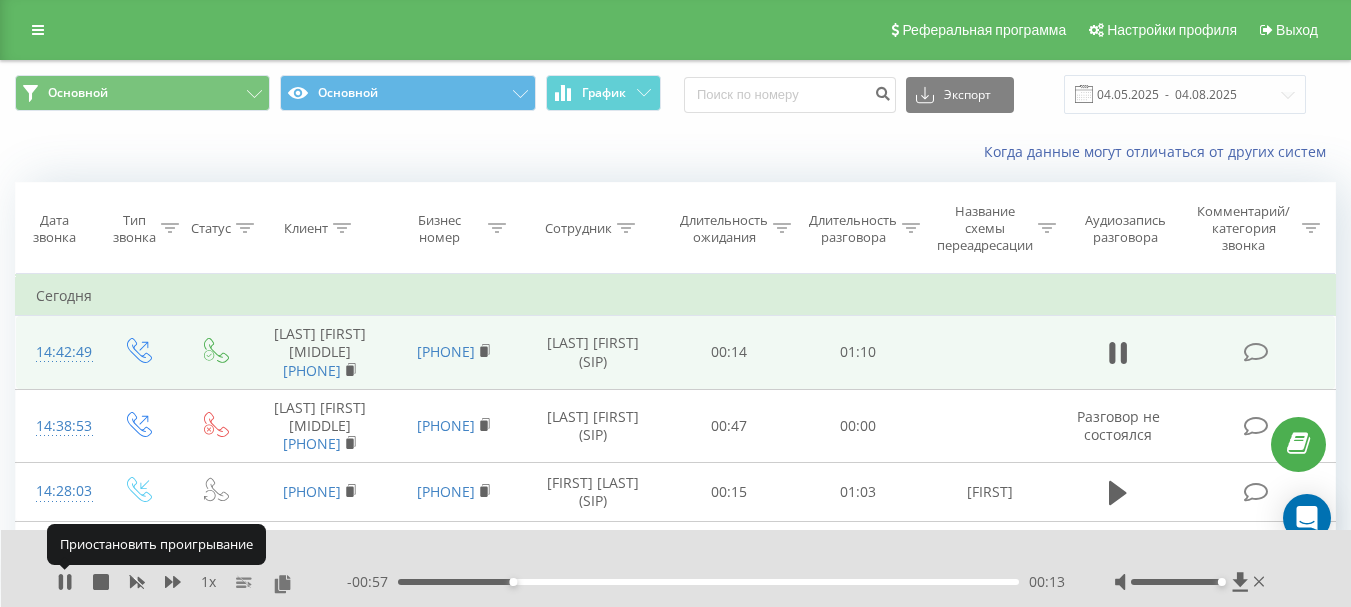 click 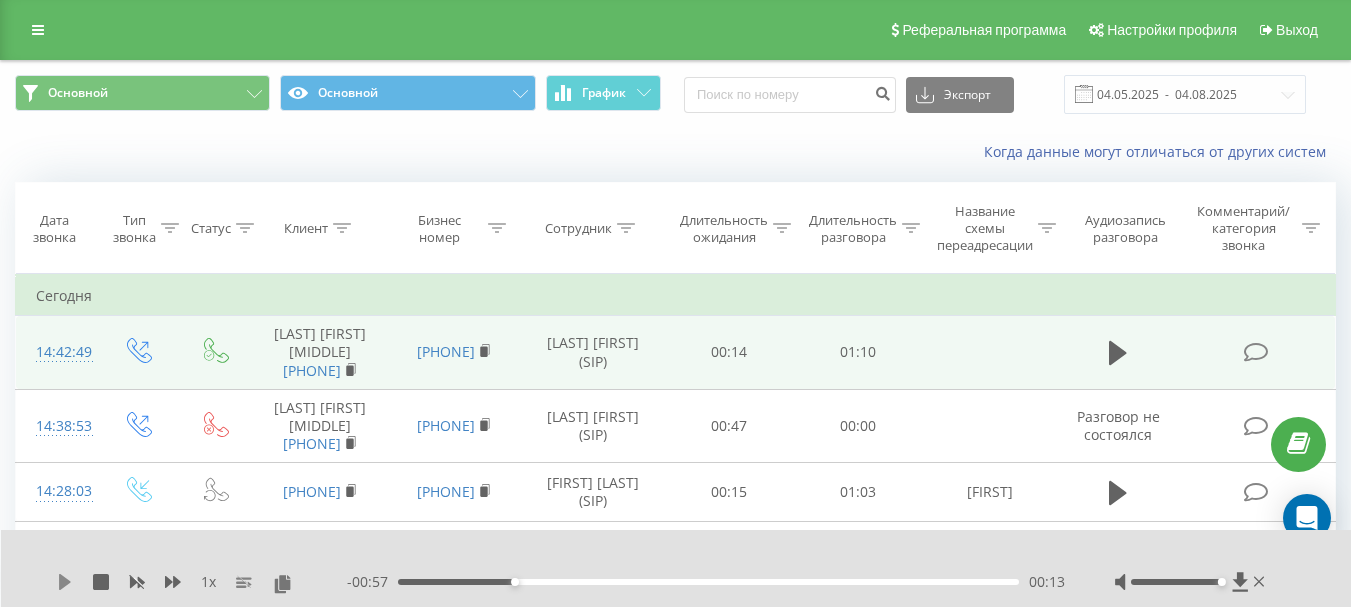 click 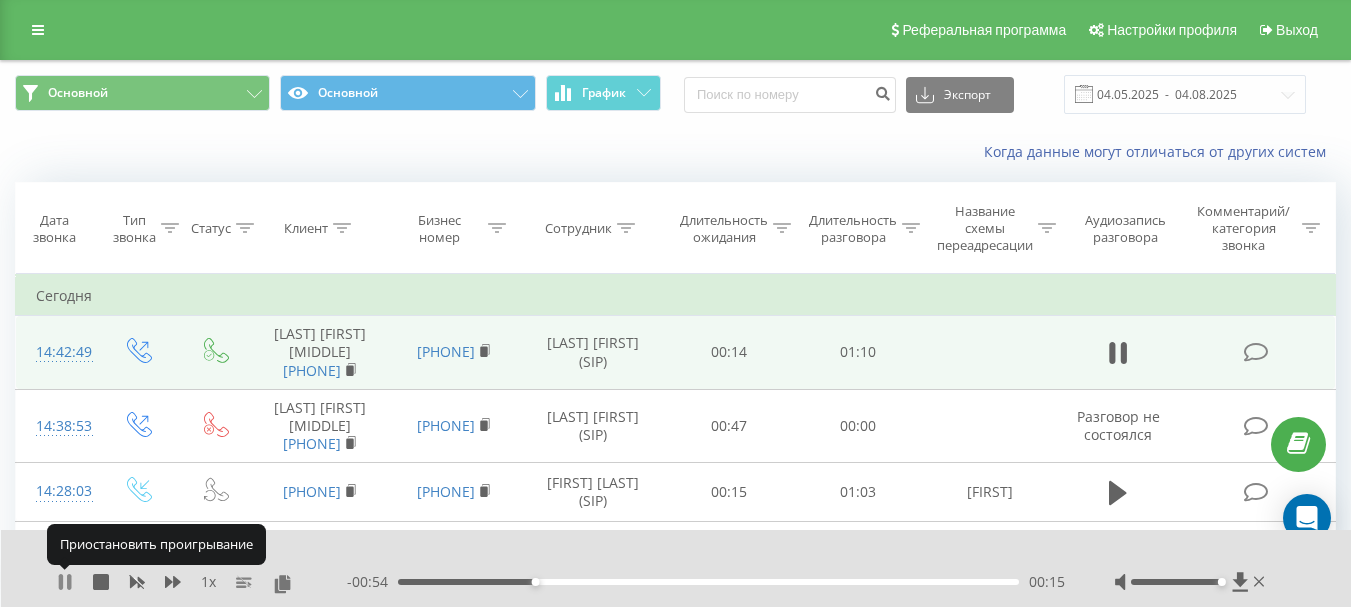 click 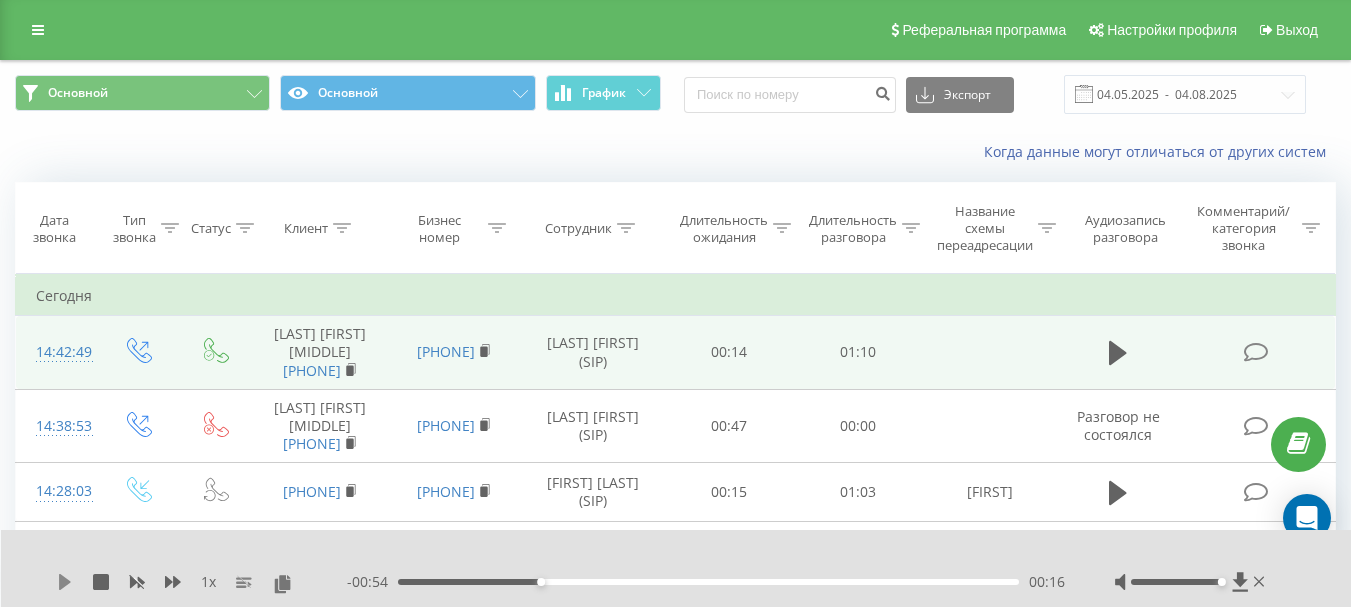 click 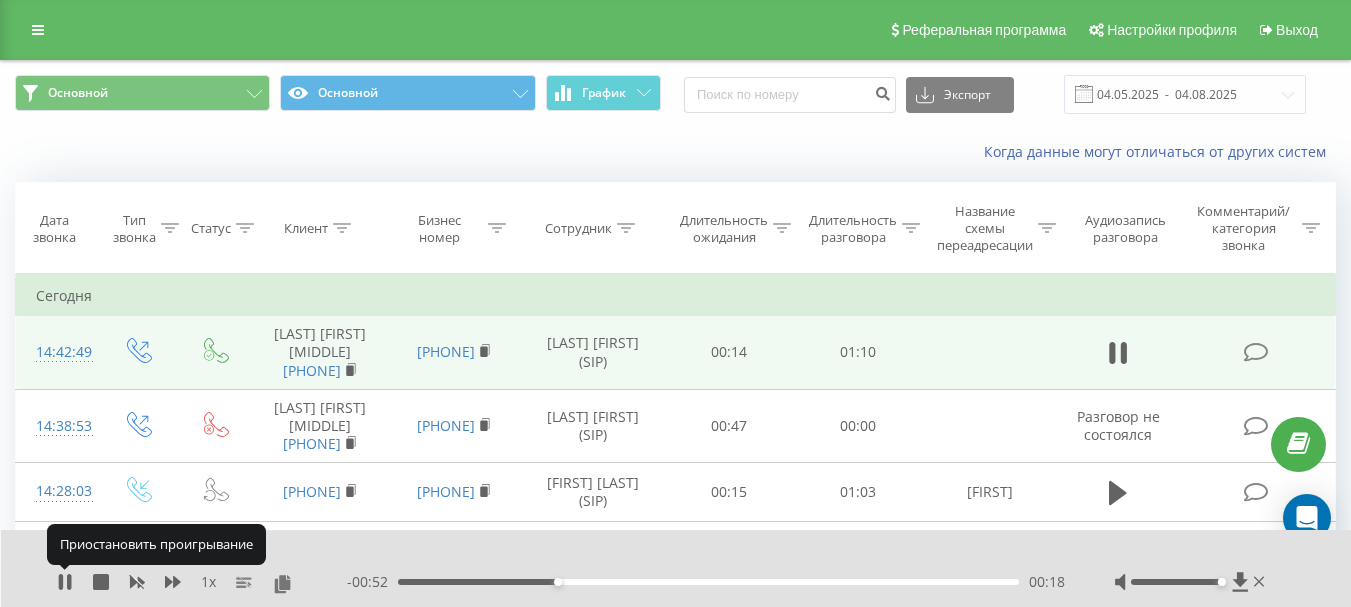 click 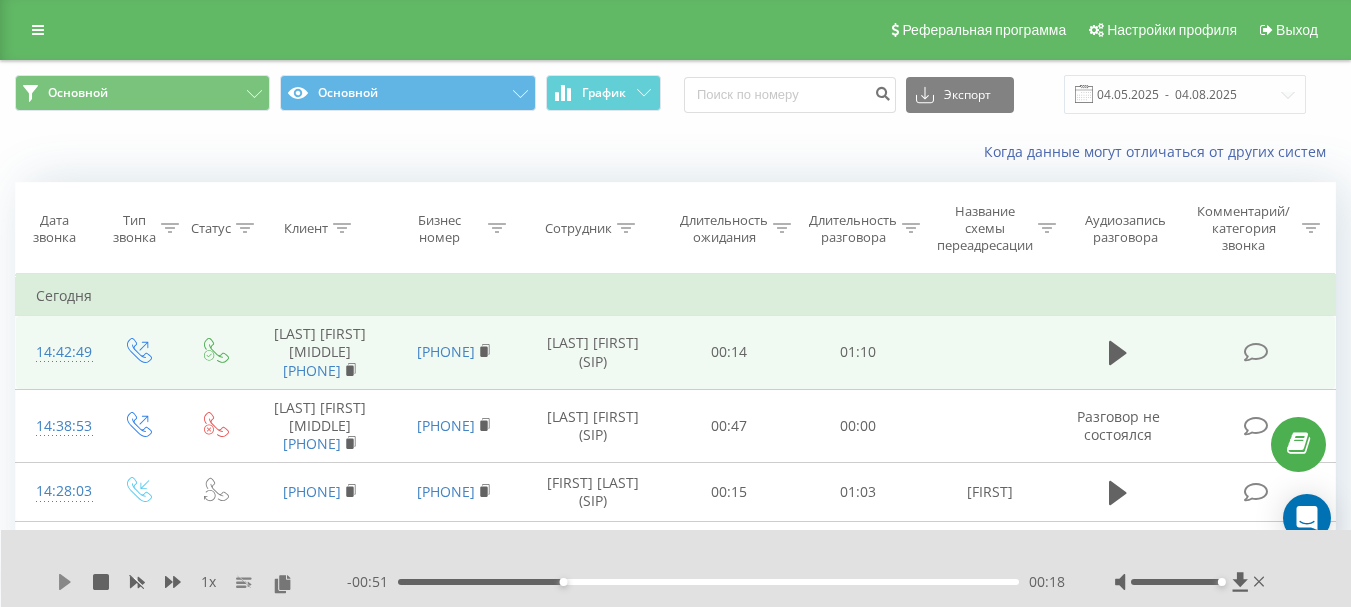 click 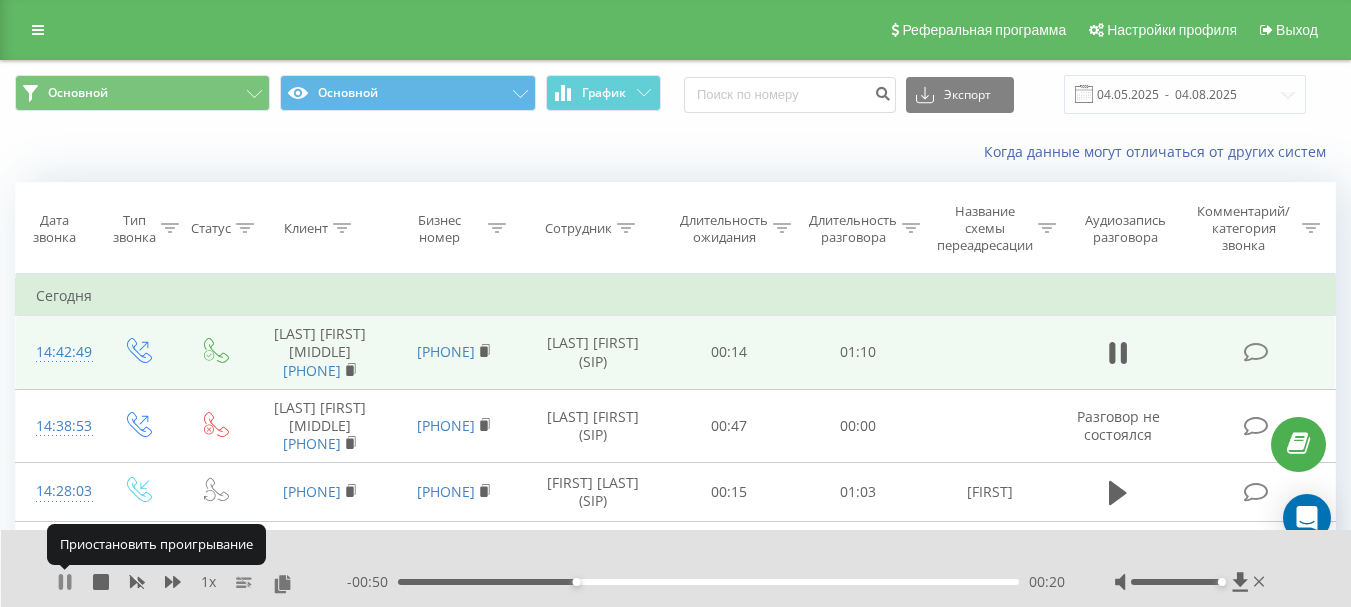 click 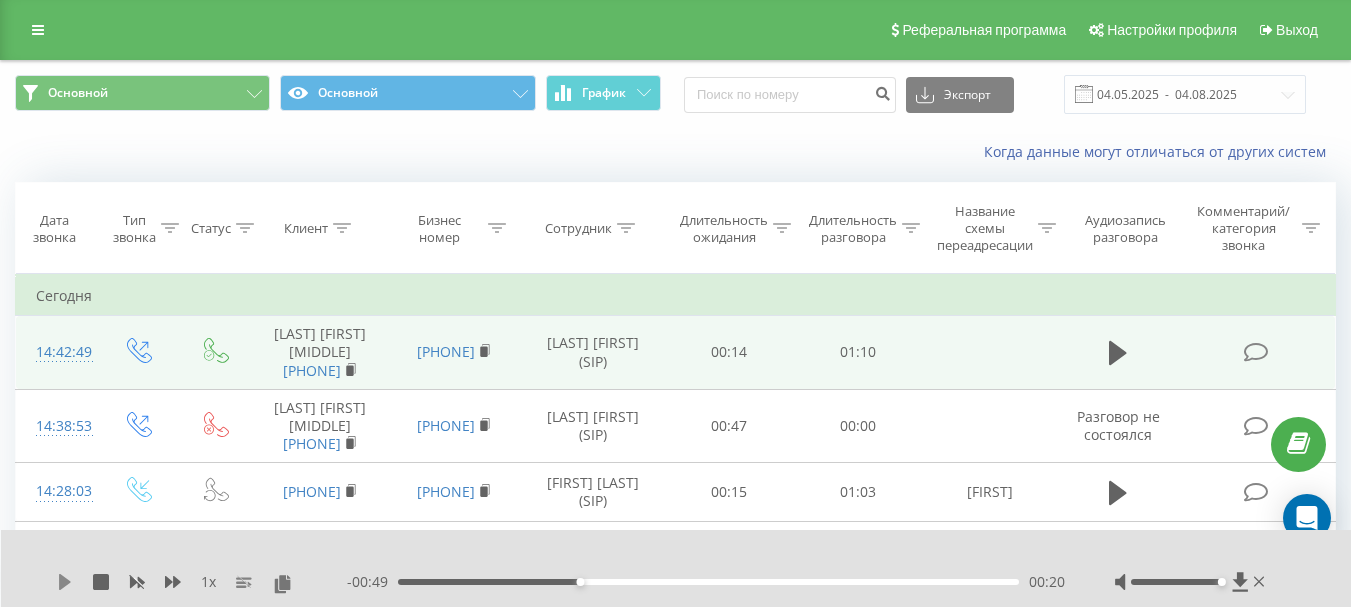 click 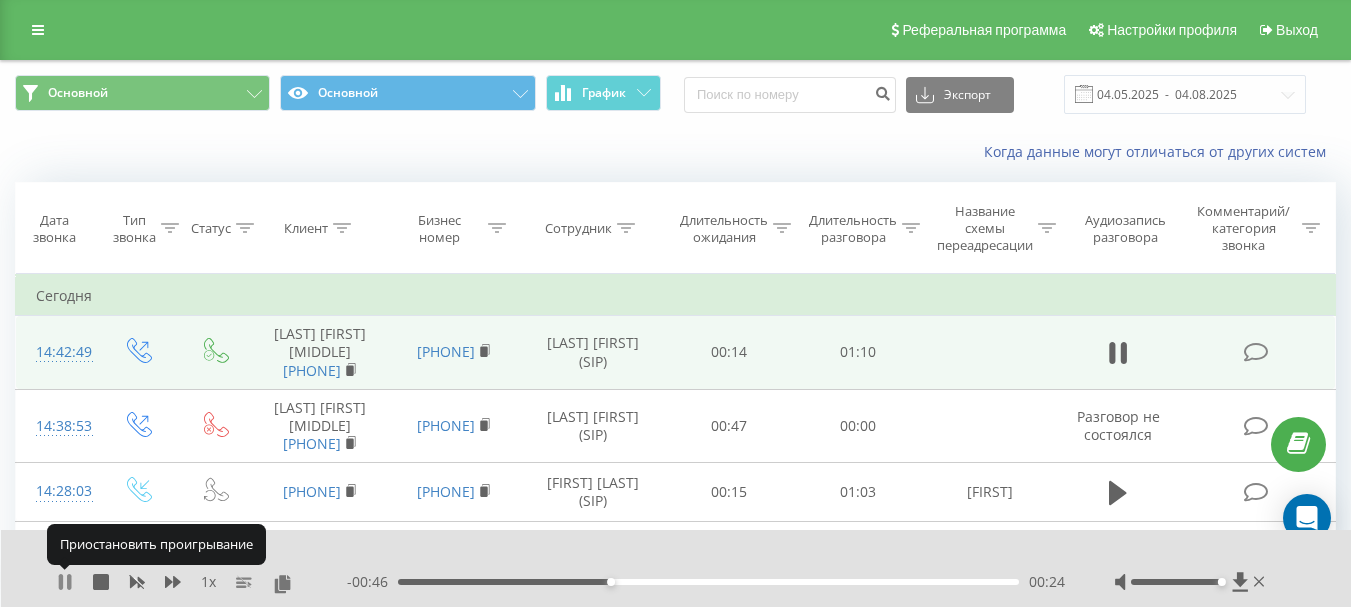 click 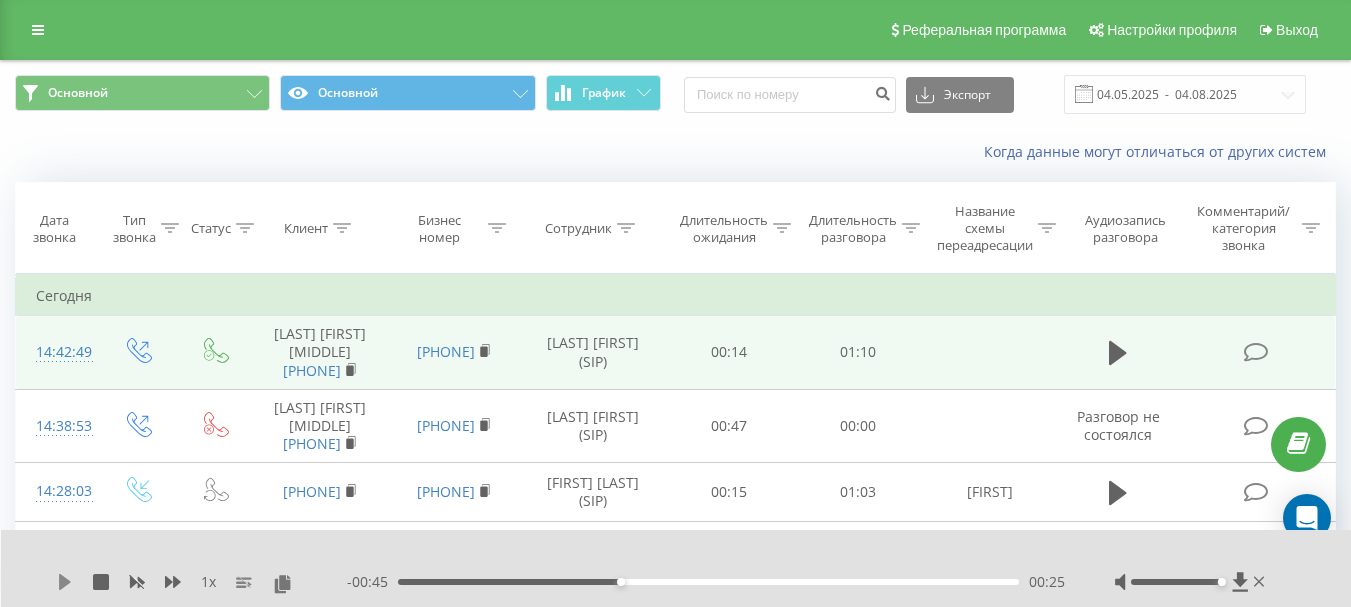 click 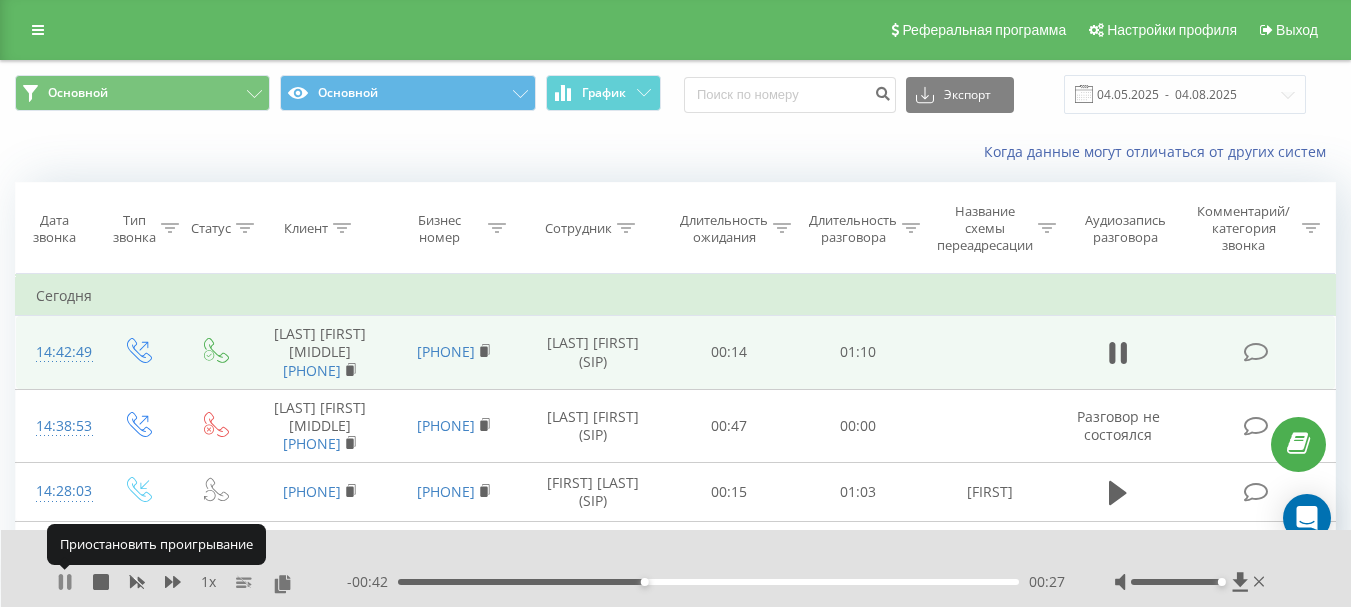 click 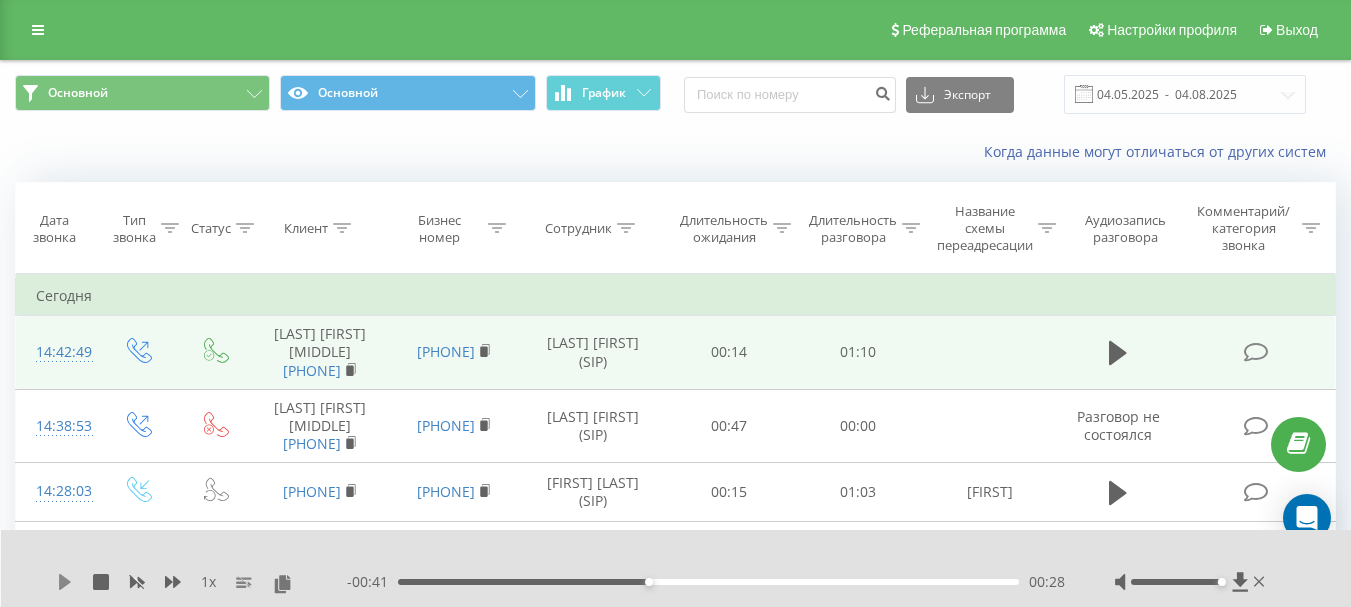 click 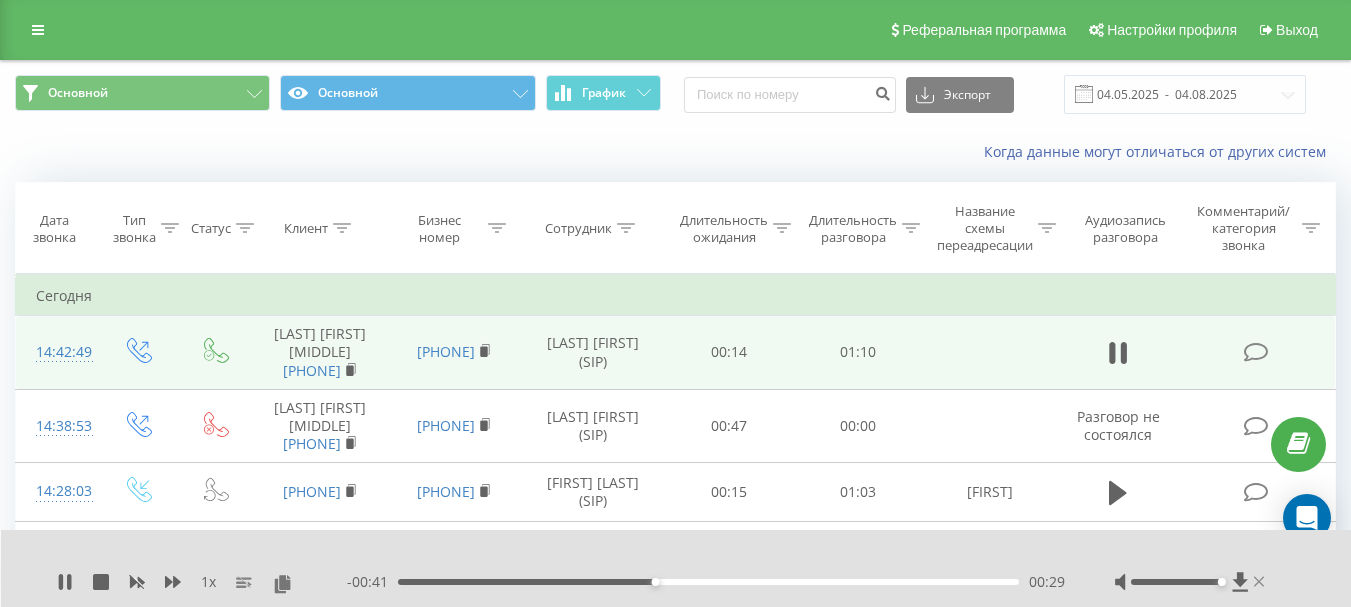 click 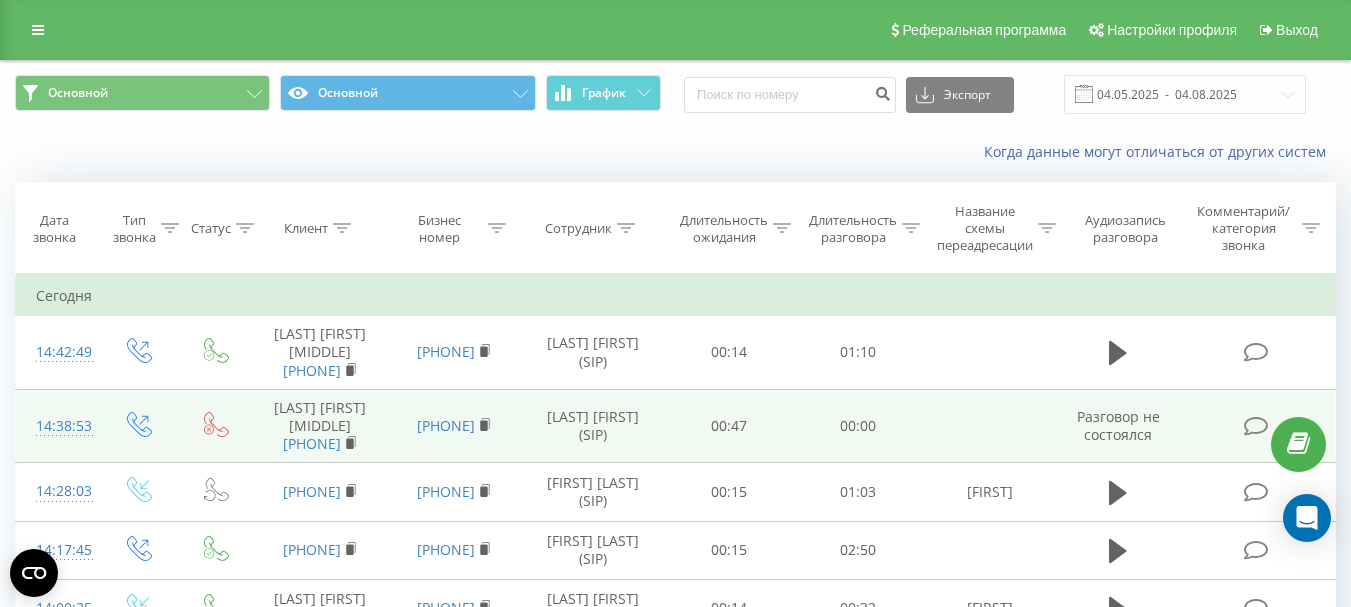 drag, startPoint x: 1109, startPoint y: 365, endPoint x: 832, endPoint y: 446, distance: 288.60007 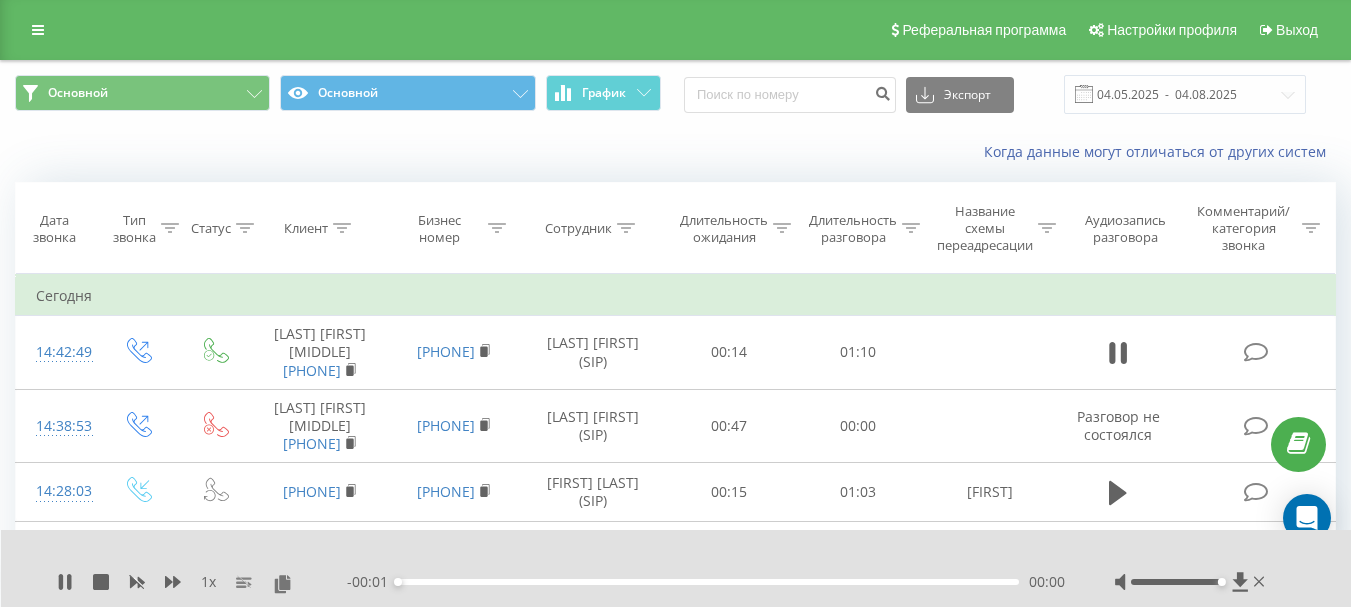 click on "00:00" at bounding box center [708, 582] 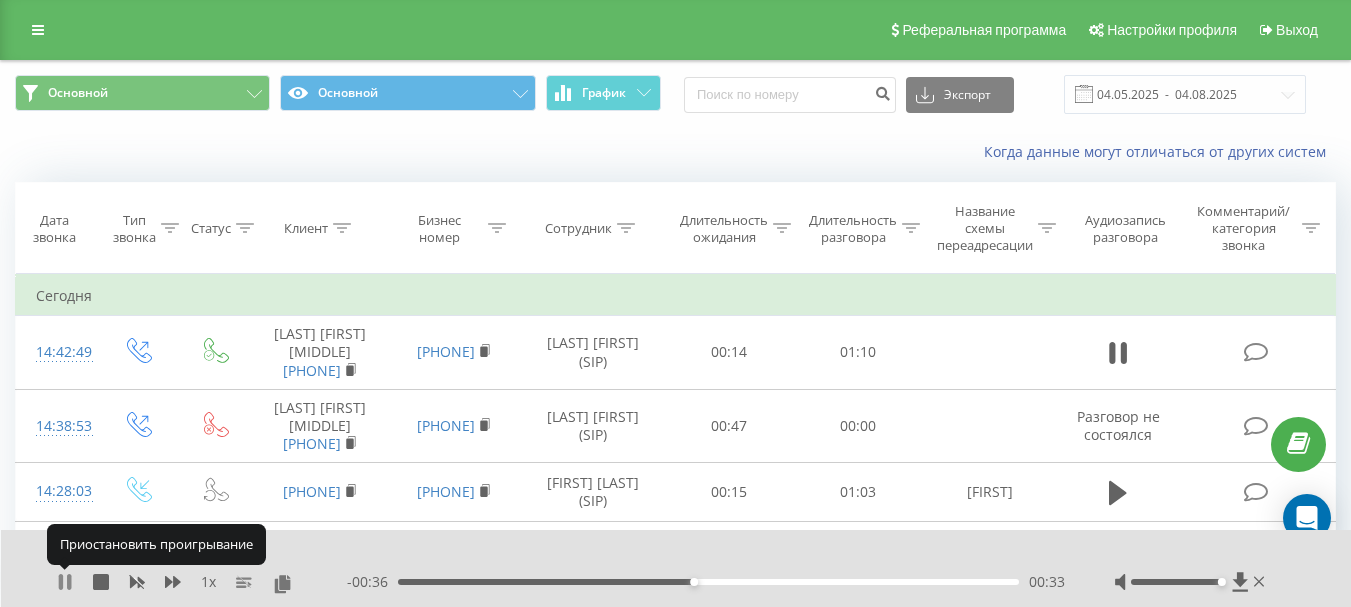 click 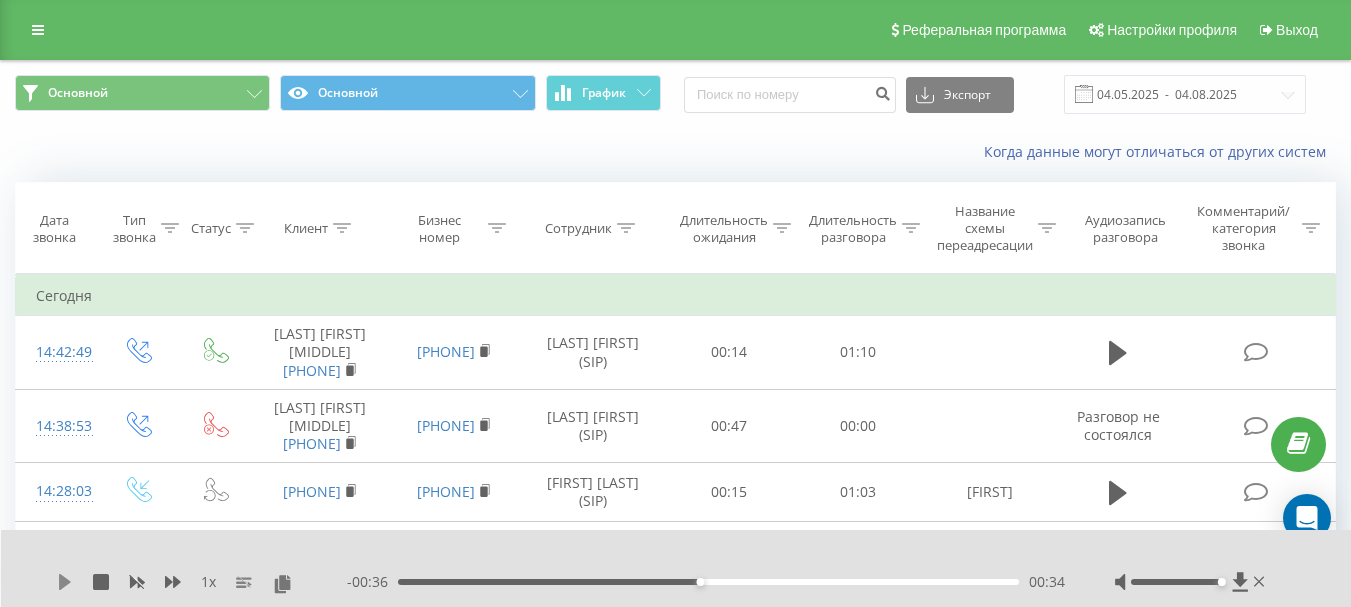 click 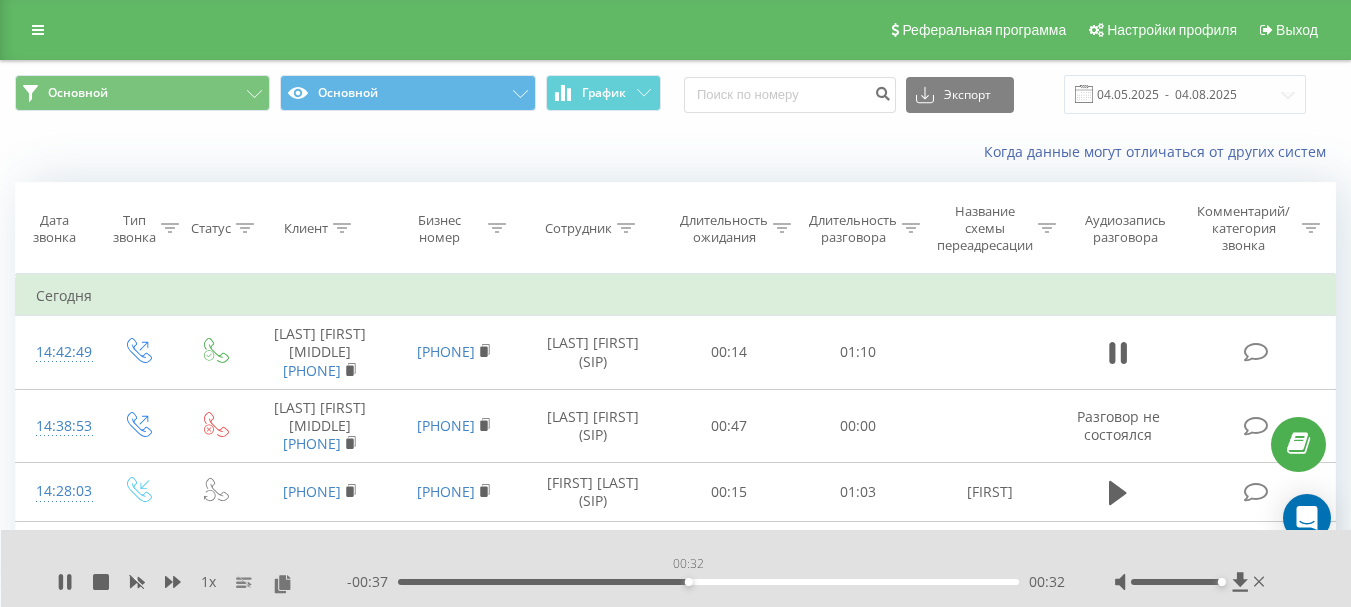 click on "00:32" at bounding box center (708, 582) 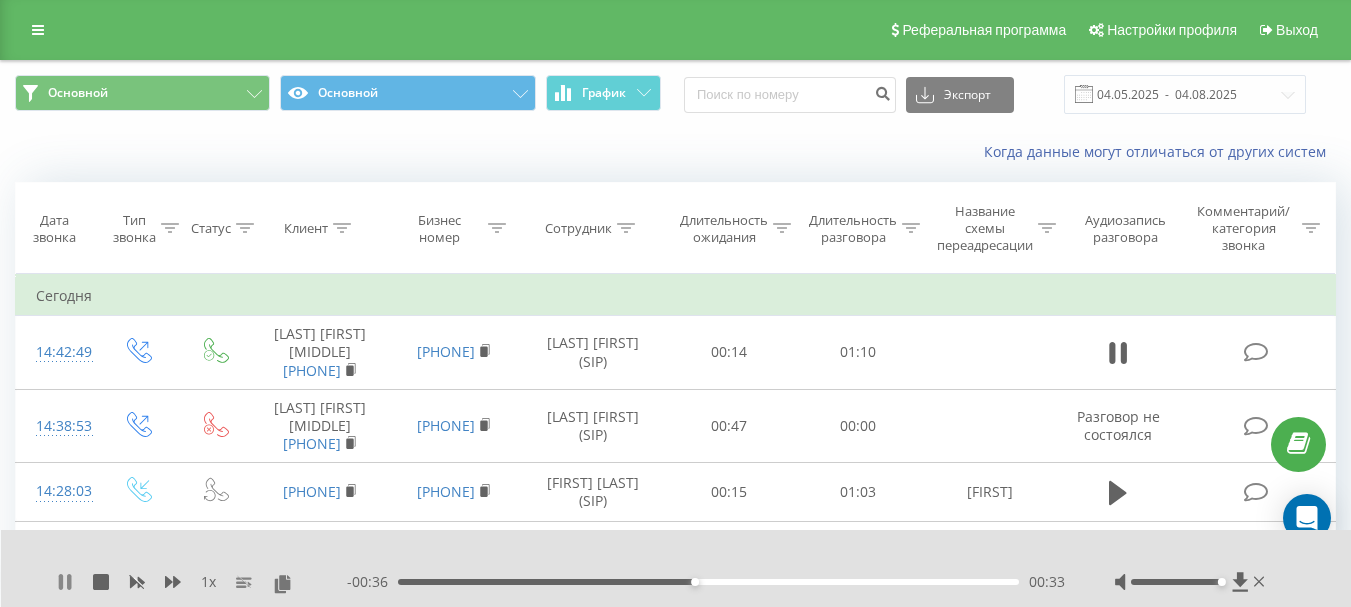 click 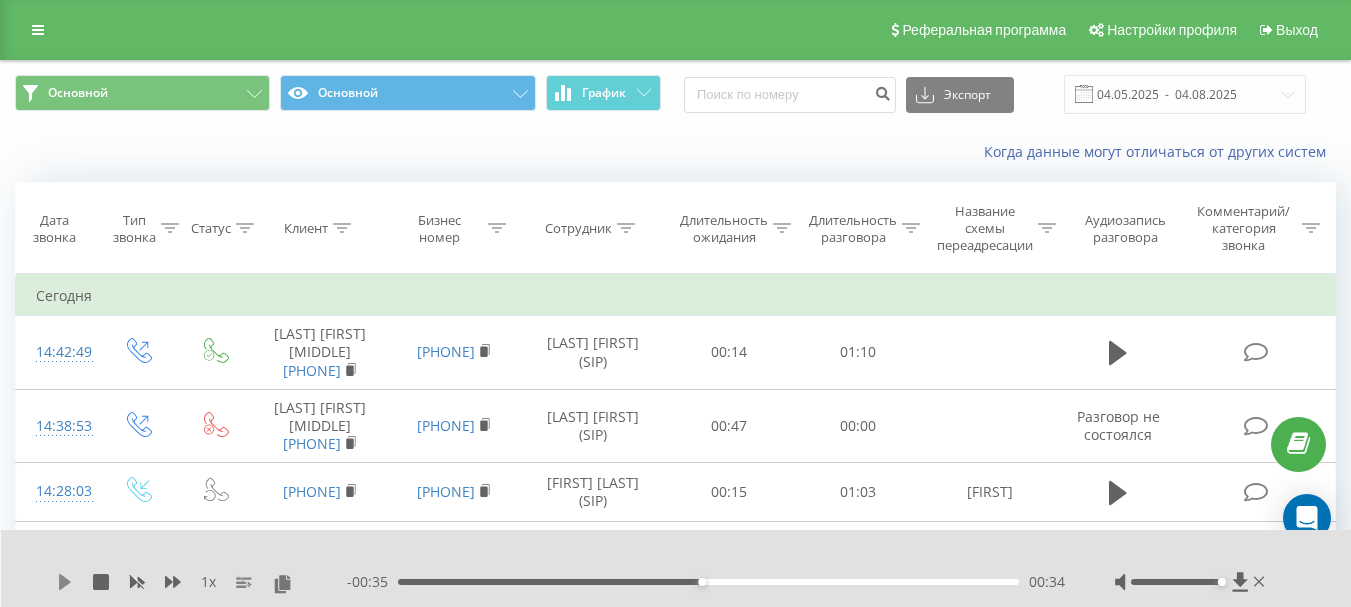 click 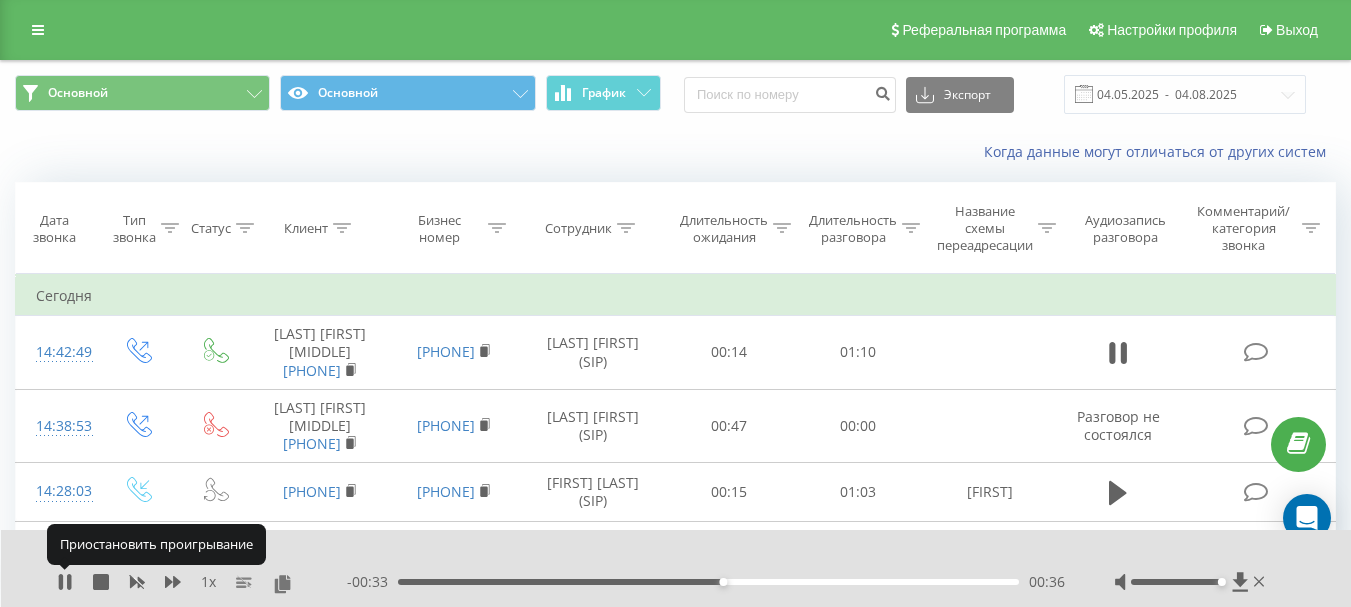 click 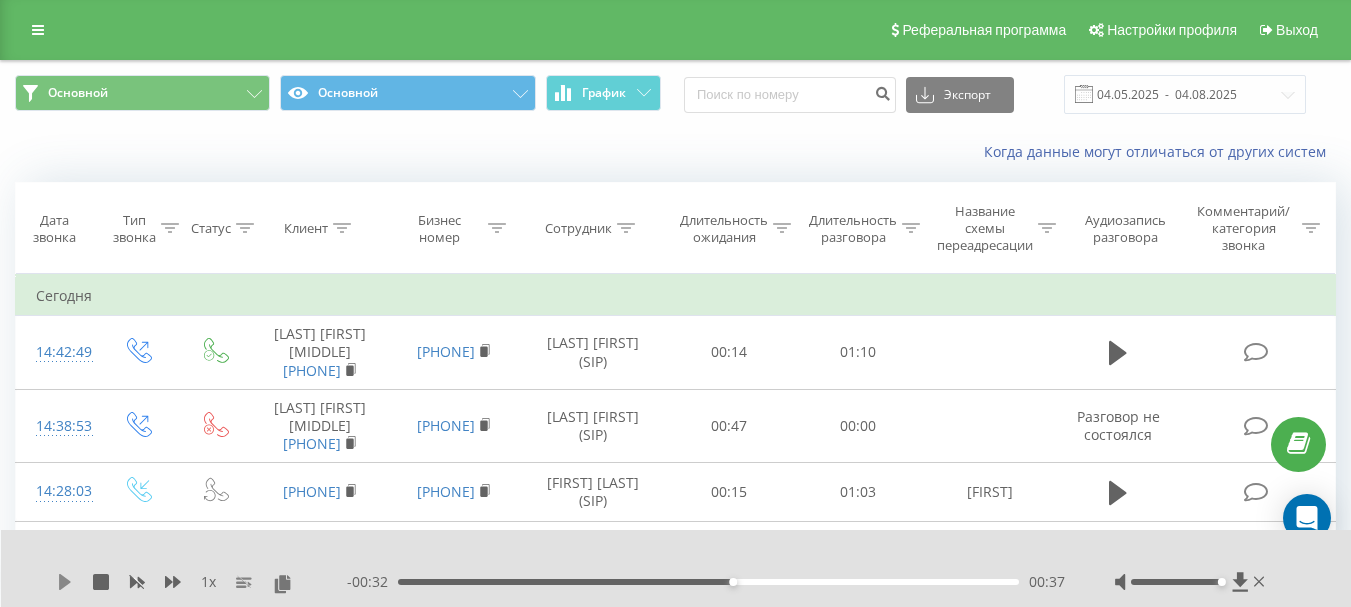 click 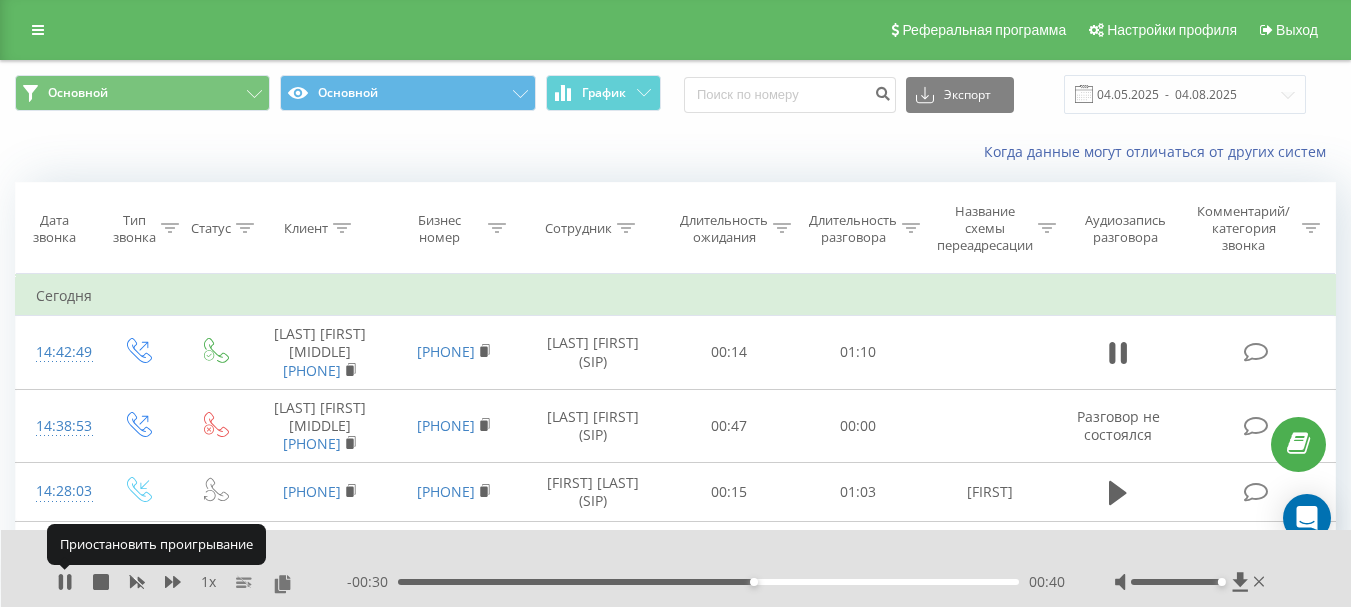 click 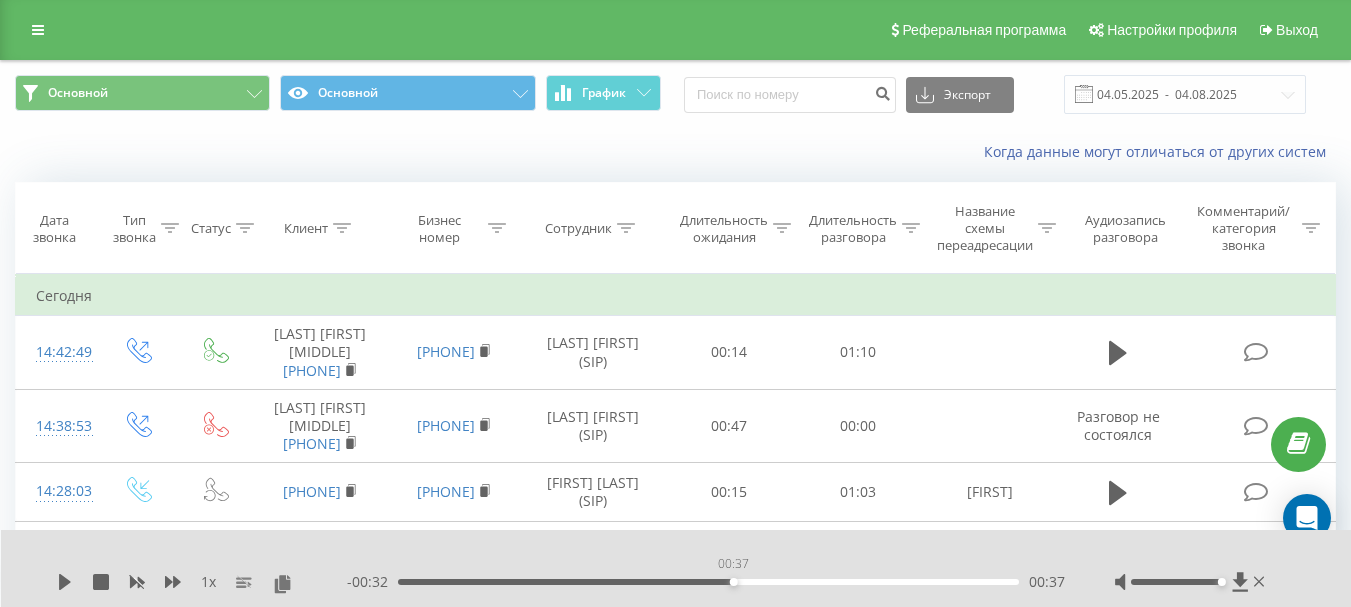 click on "00:37" at bounding box center [708, 582] 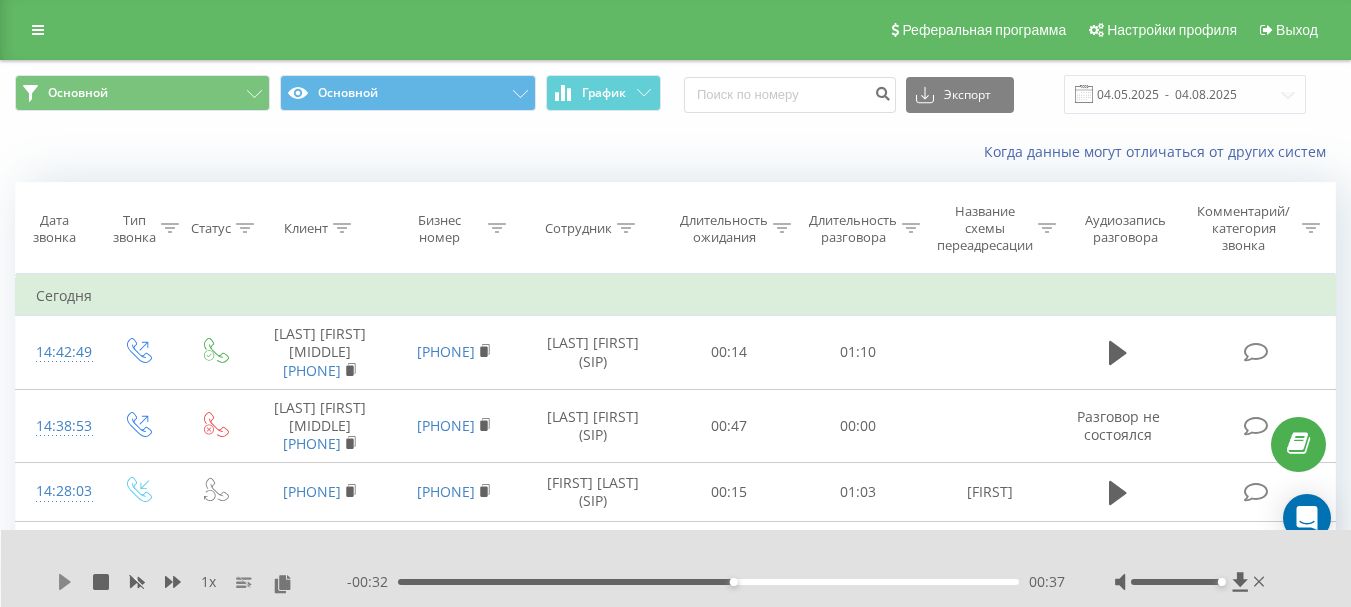 click 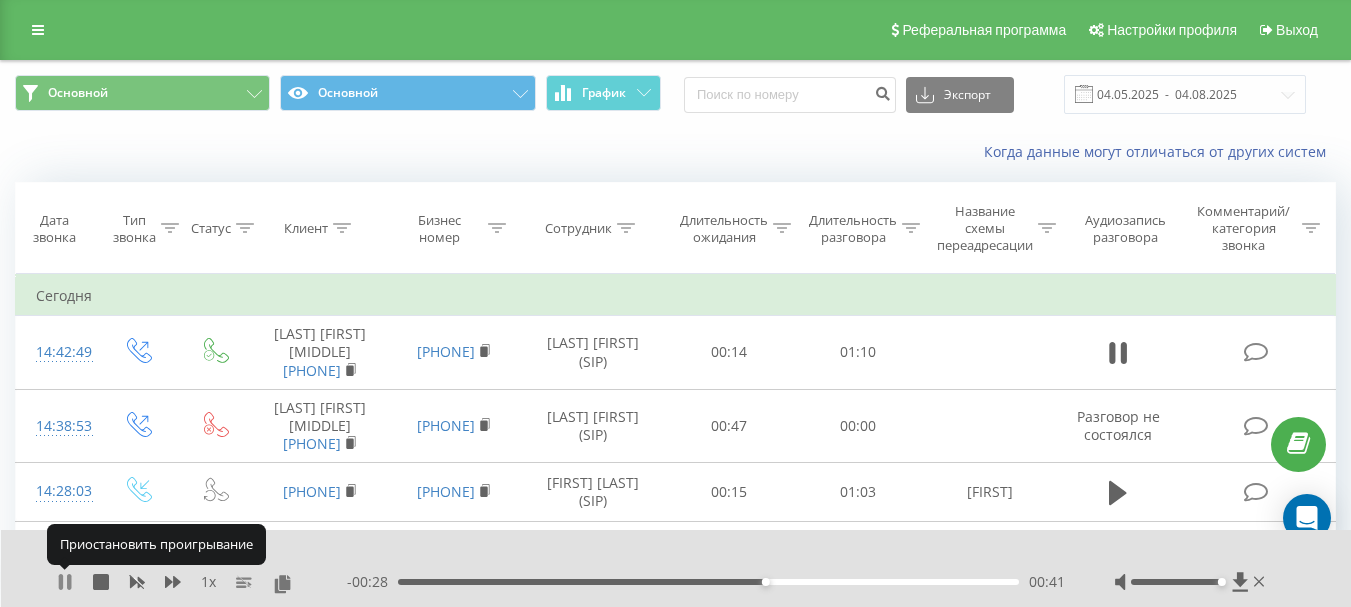 click 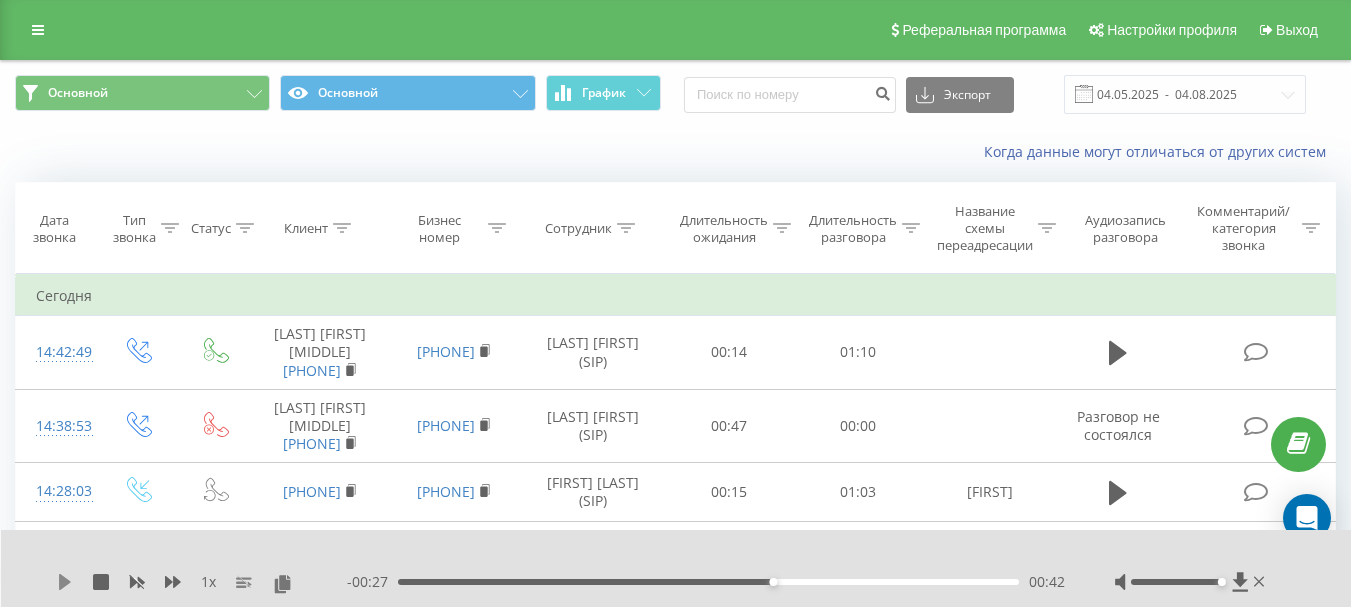 click 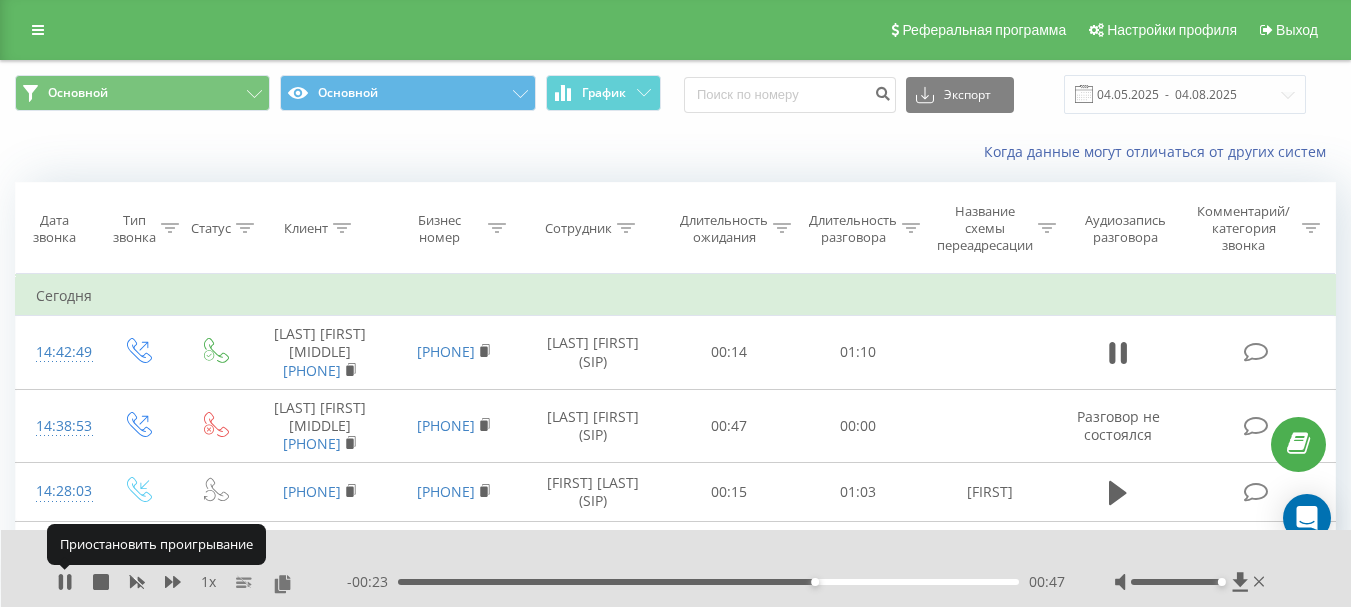 click 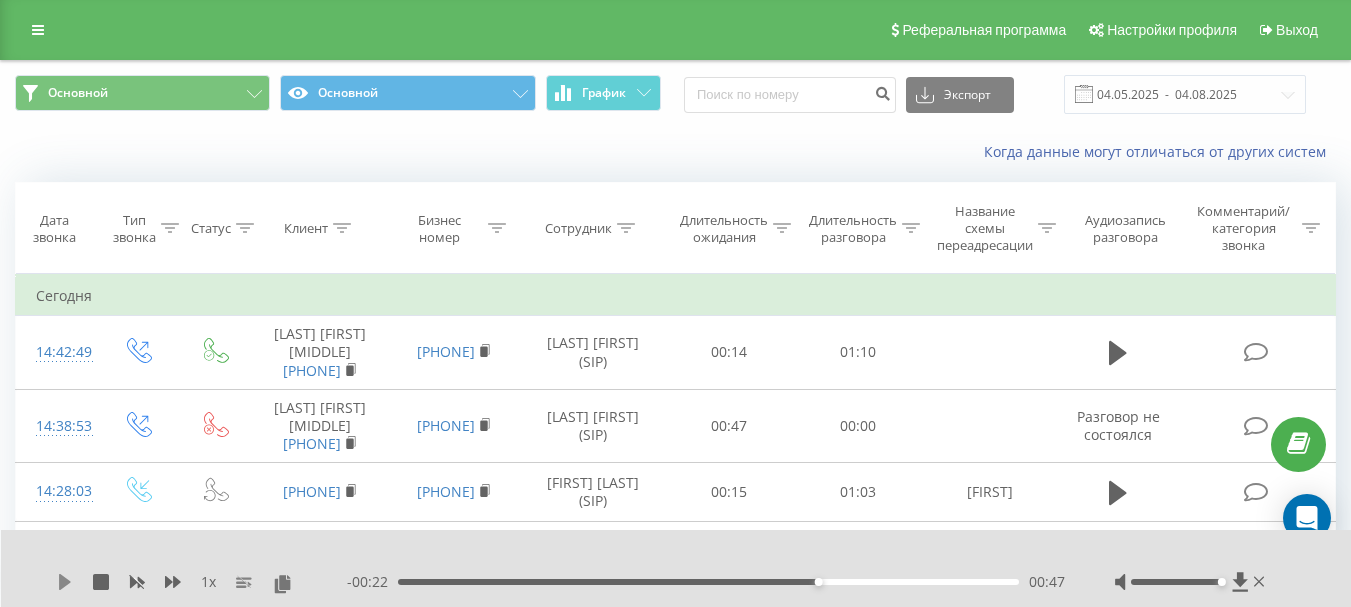 click 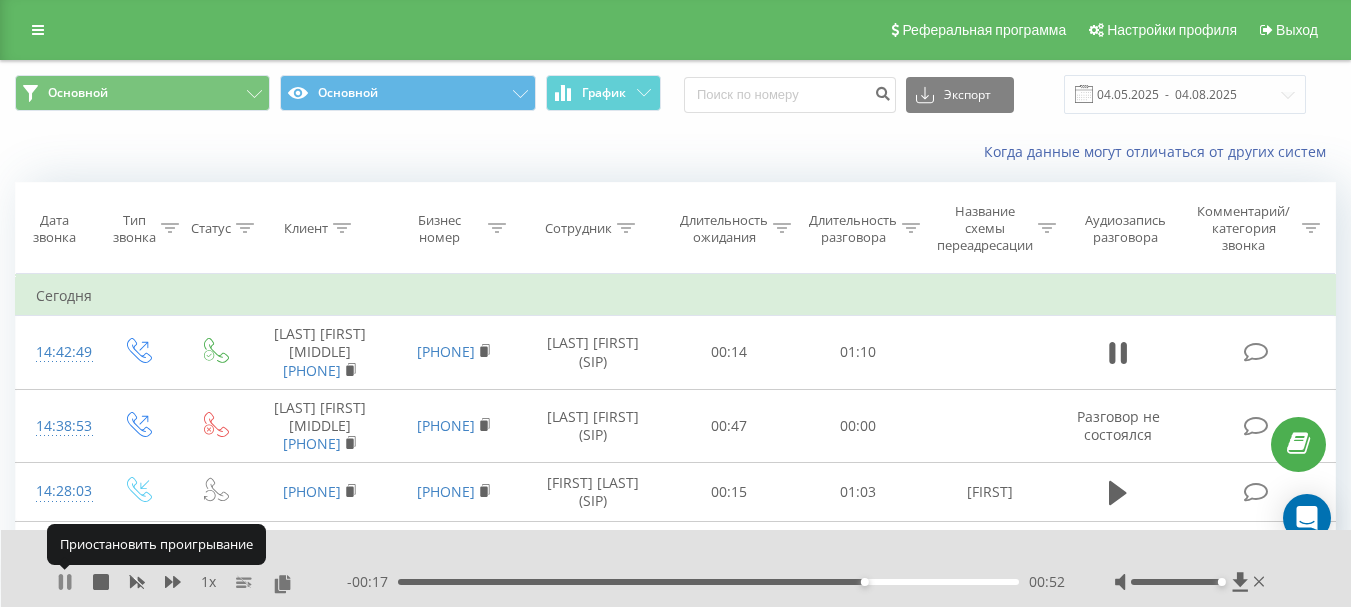 click 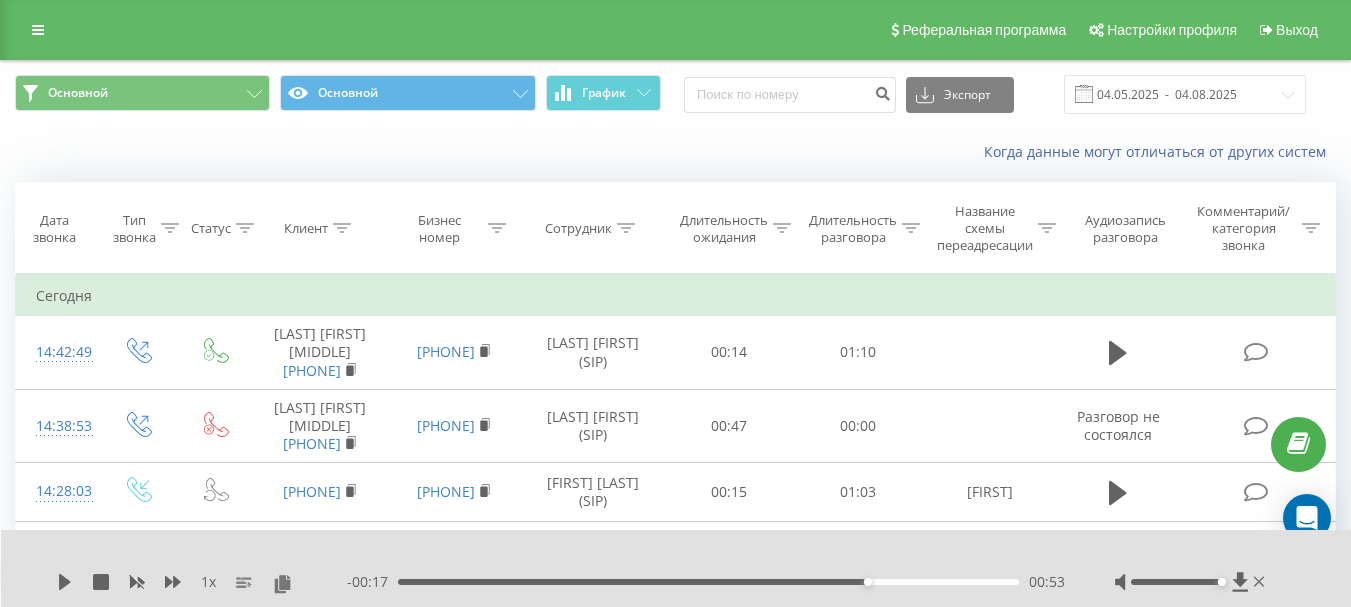 click on "- 00:17 00:53   00:53" at bounding box center (706, 582) 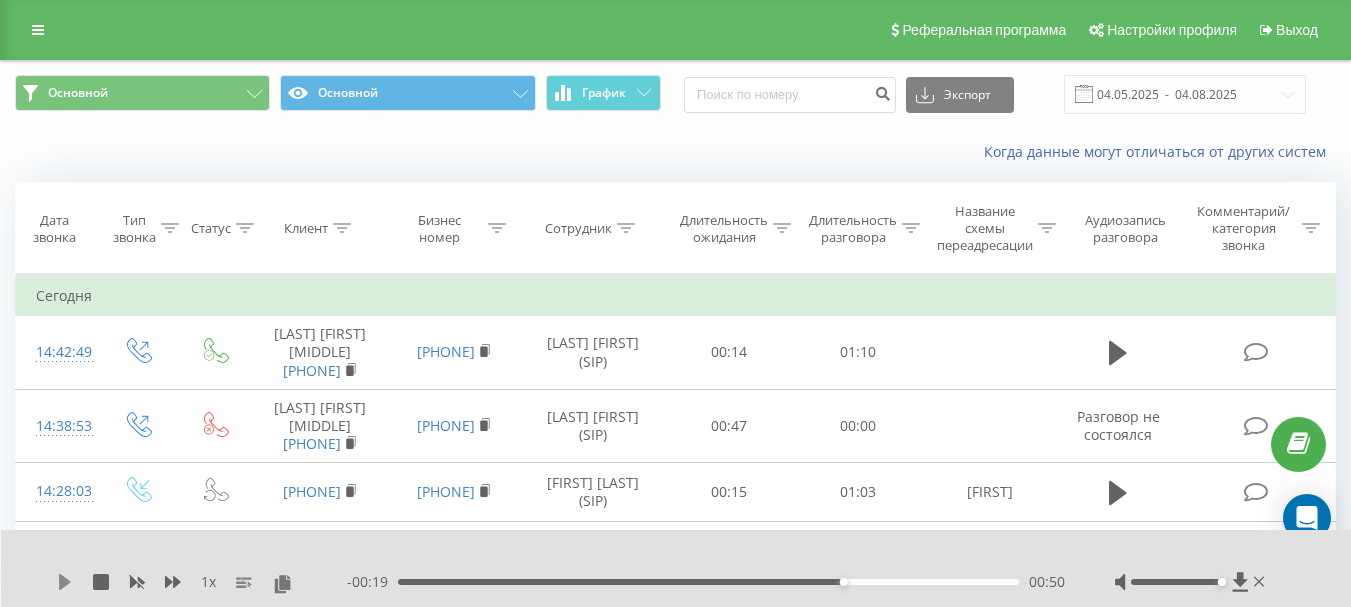 click 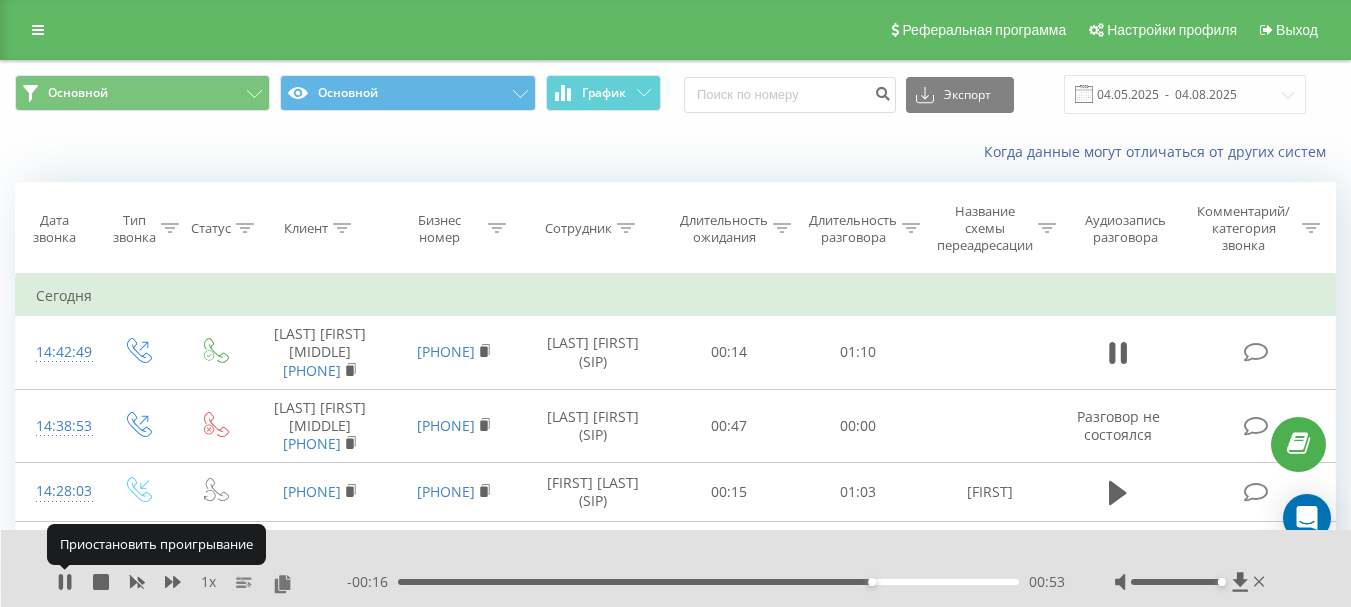 click 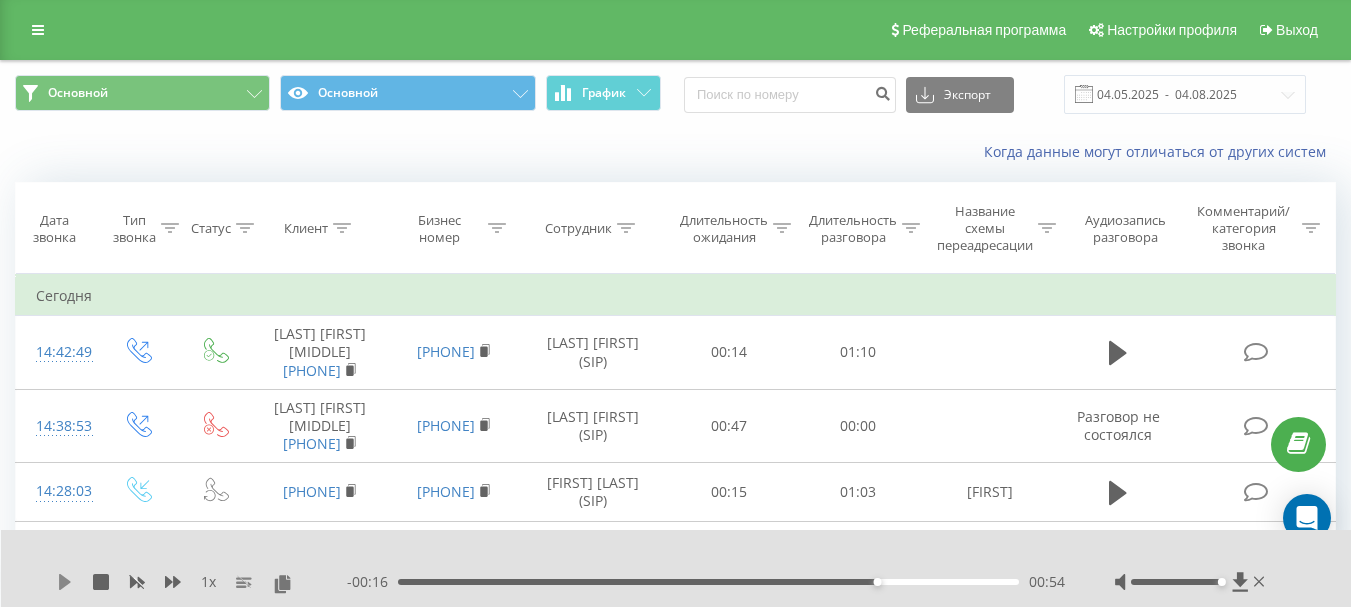 click 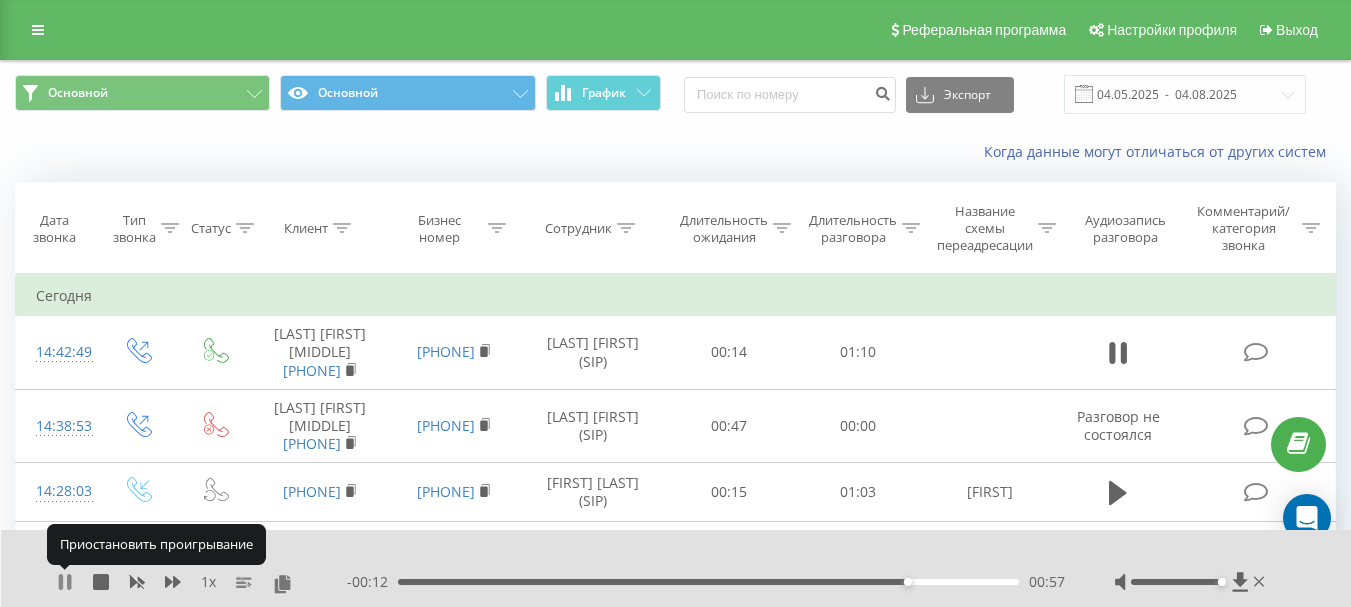 click 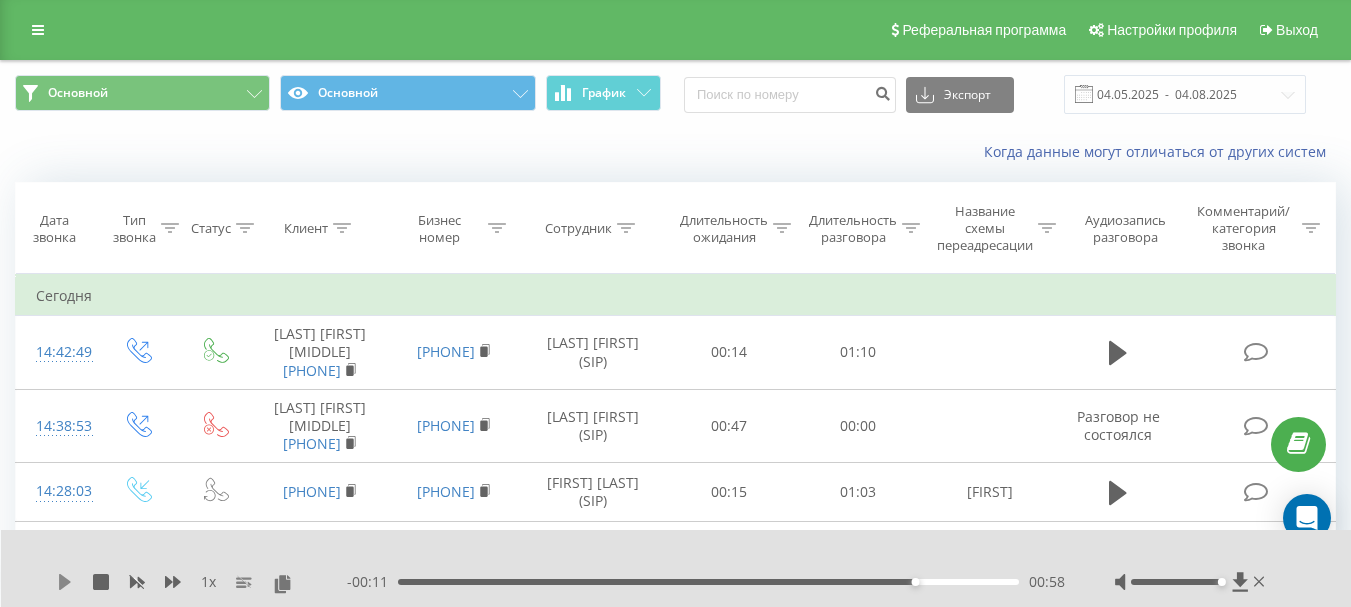 click 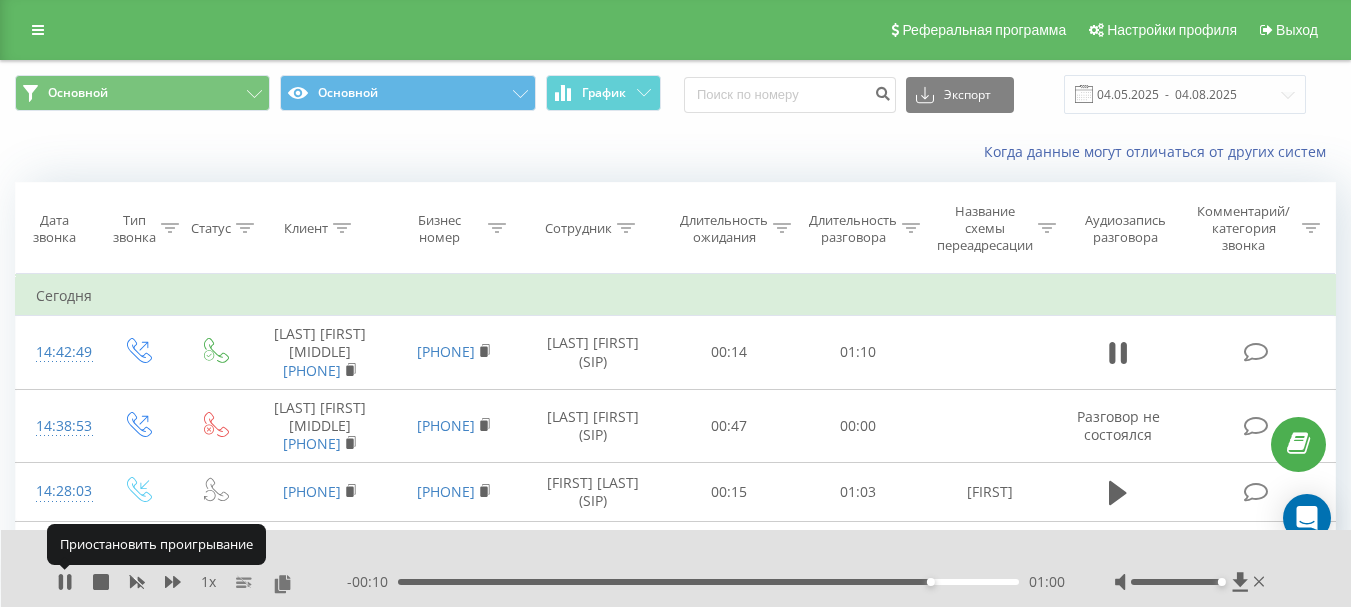 click 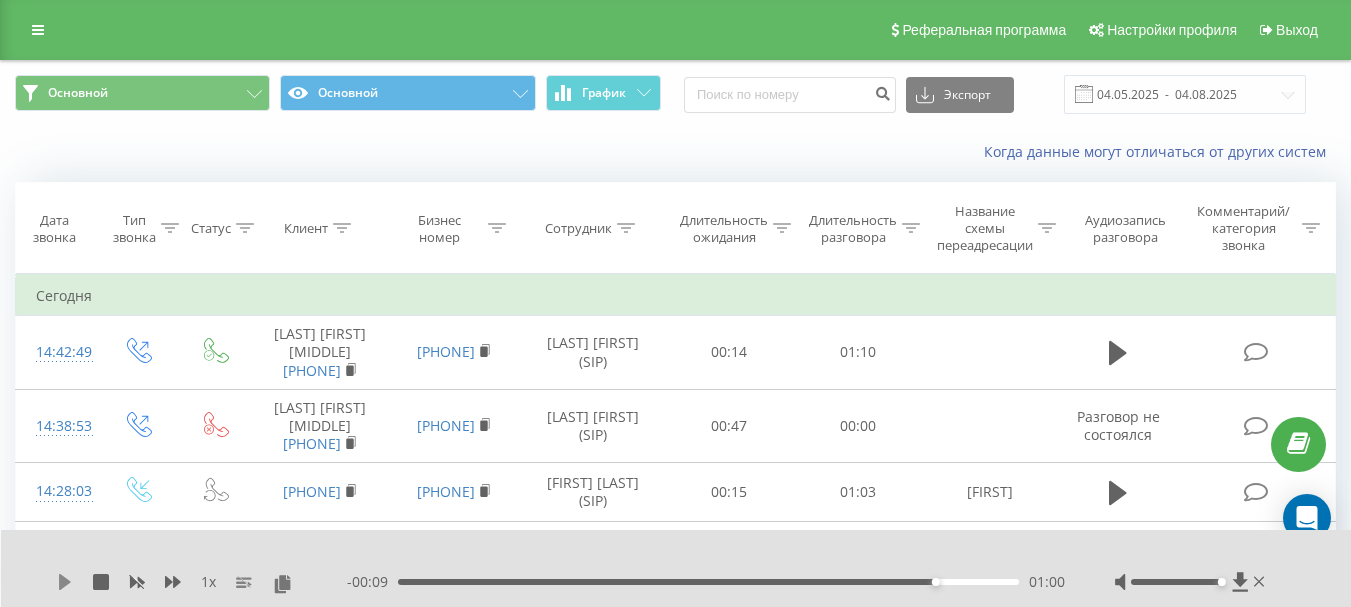 click 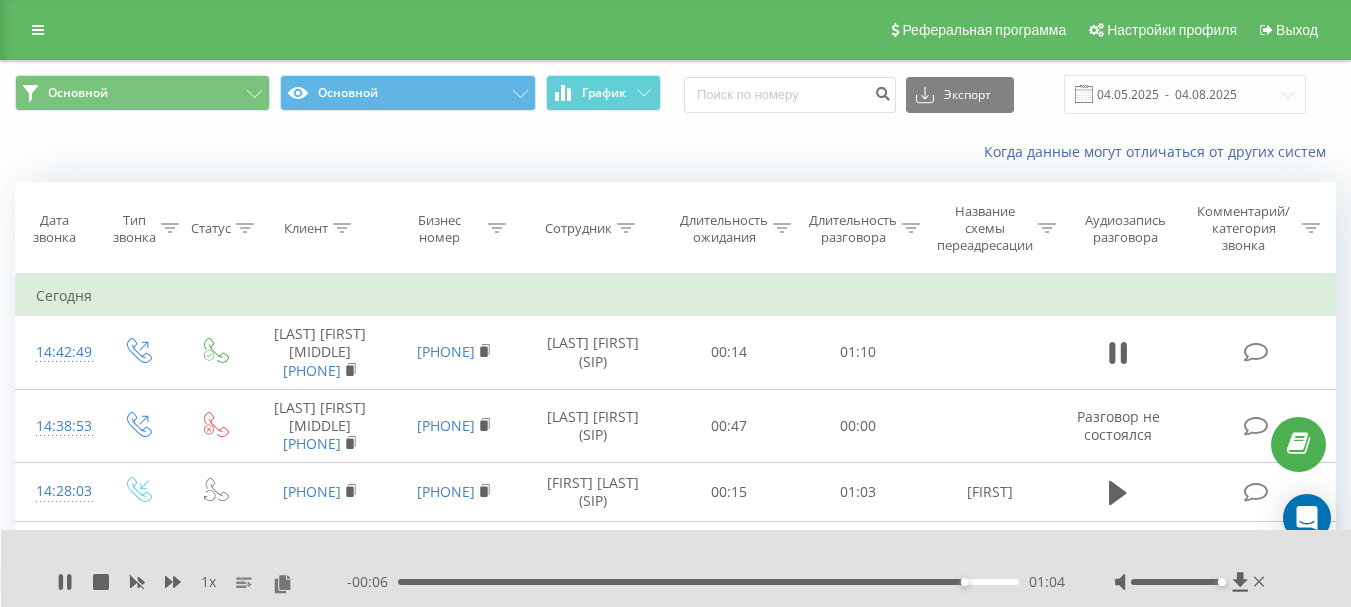 drag, startPoint x: 69, startPoint y: 575, endPoint x: 81, endPoint y: 577, distance: 12.165525 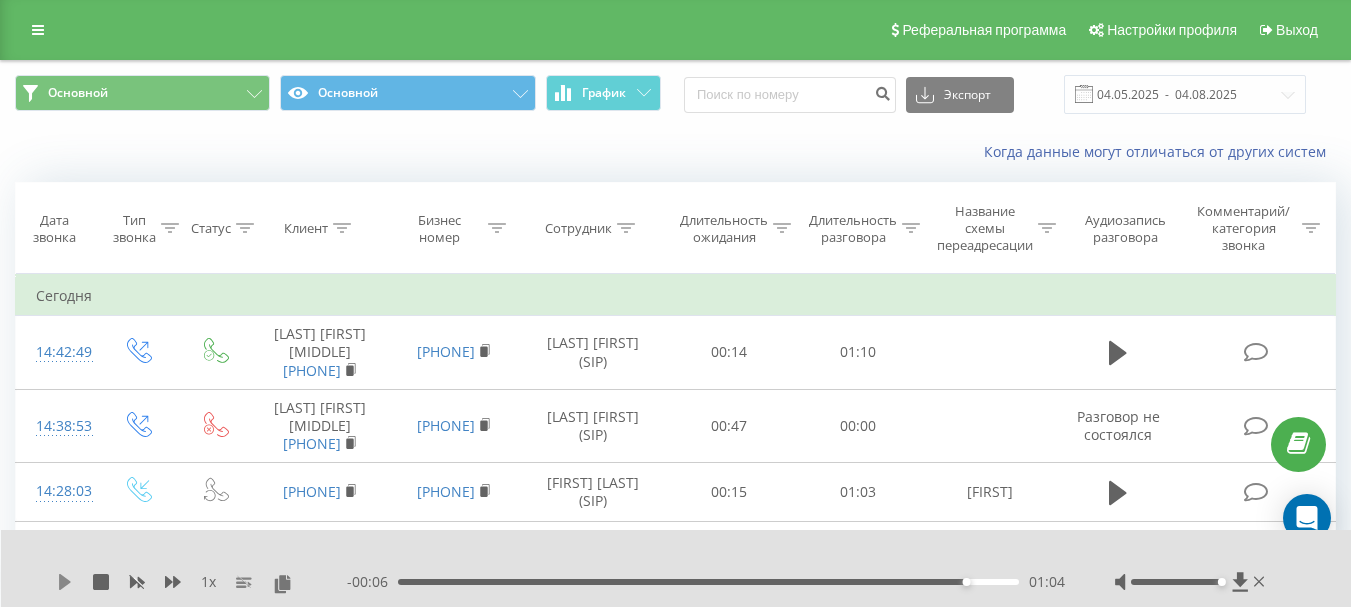 click 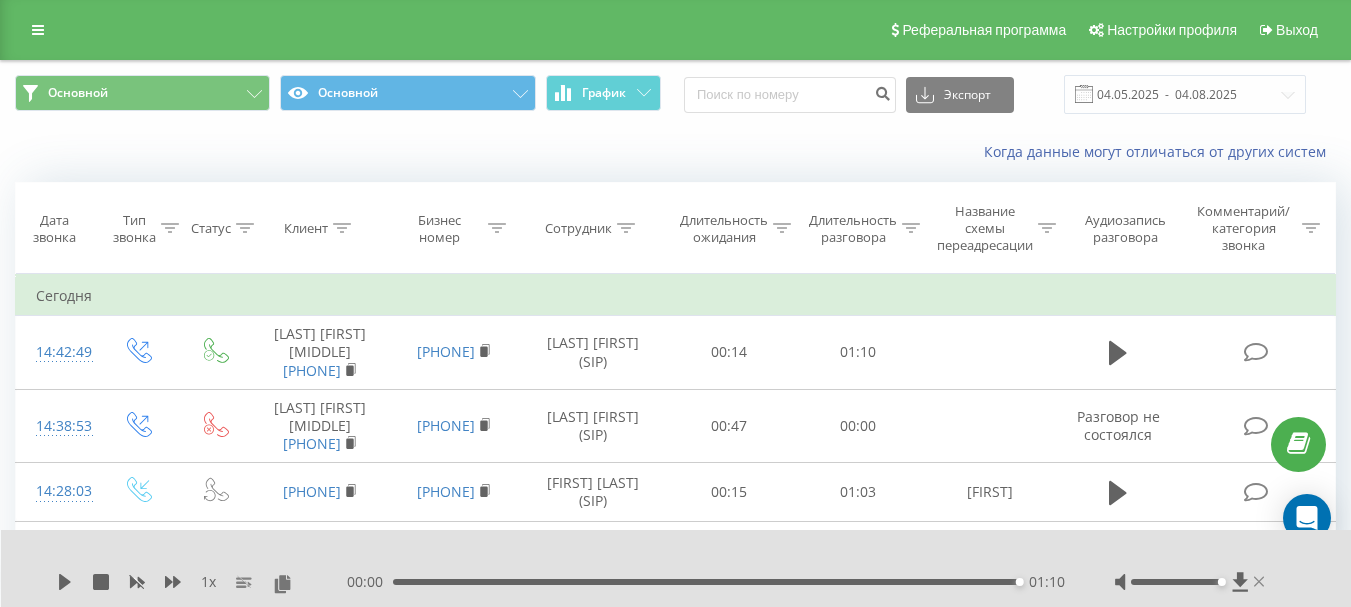 click 